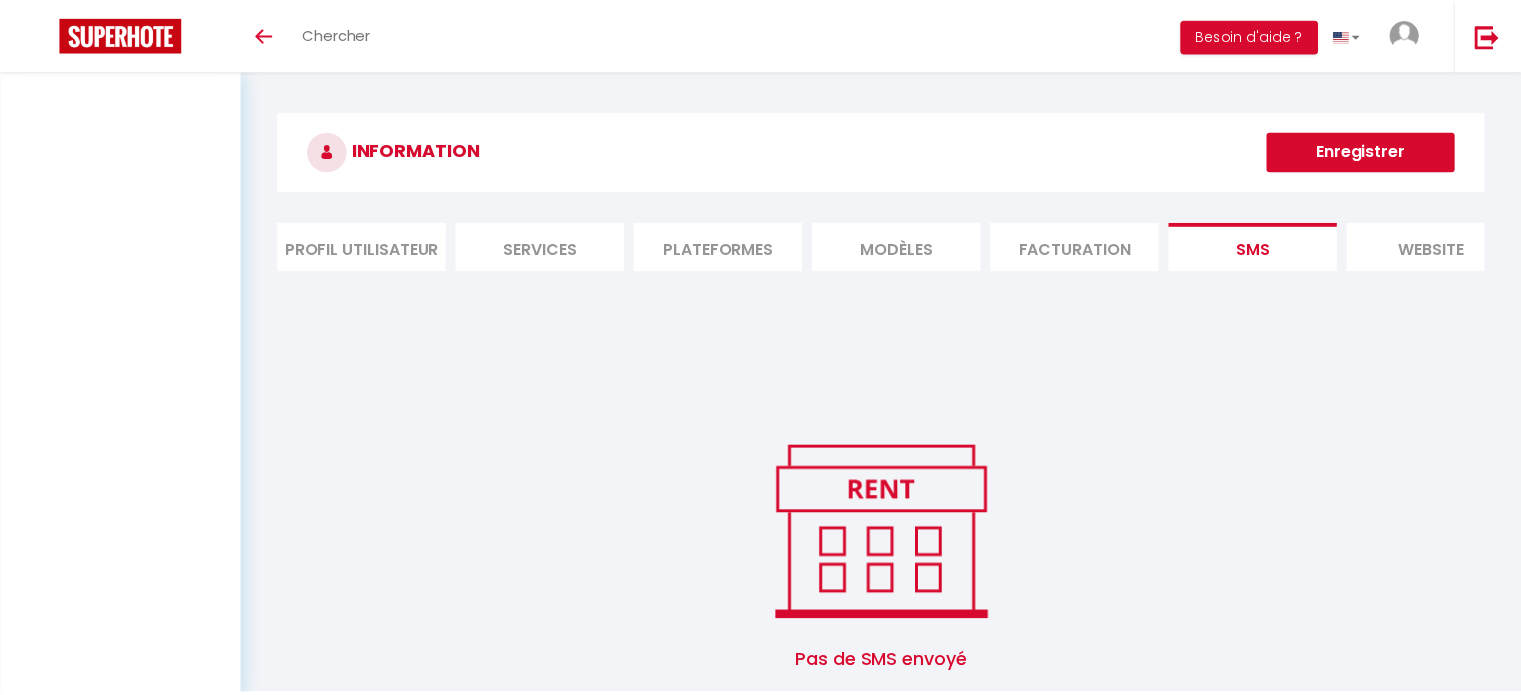 scroll, scrollTop: 0, scrollLeft: 0, axis: both 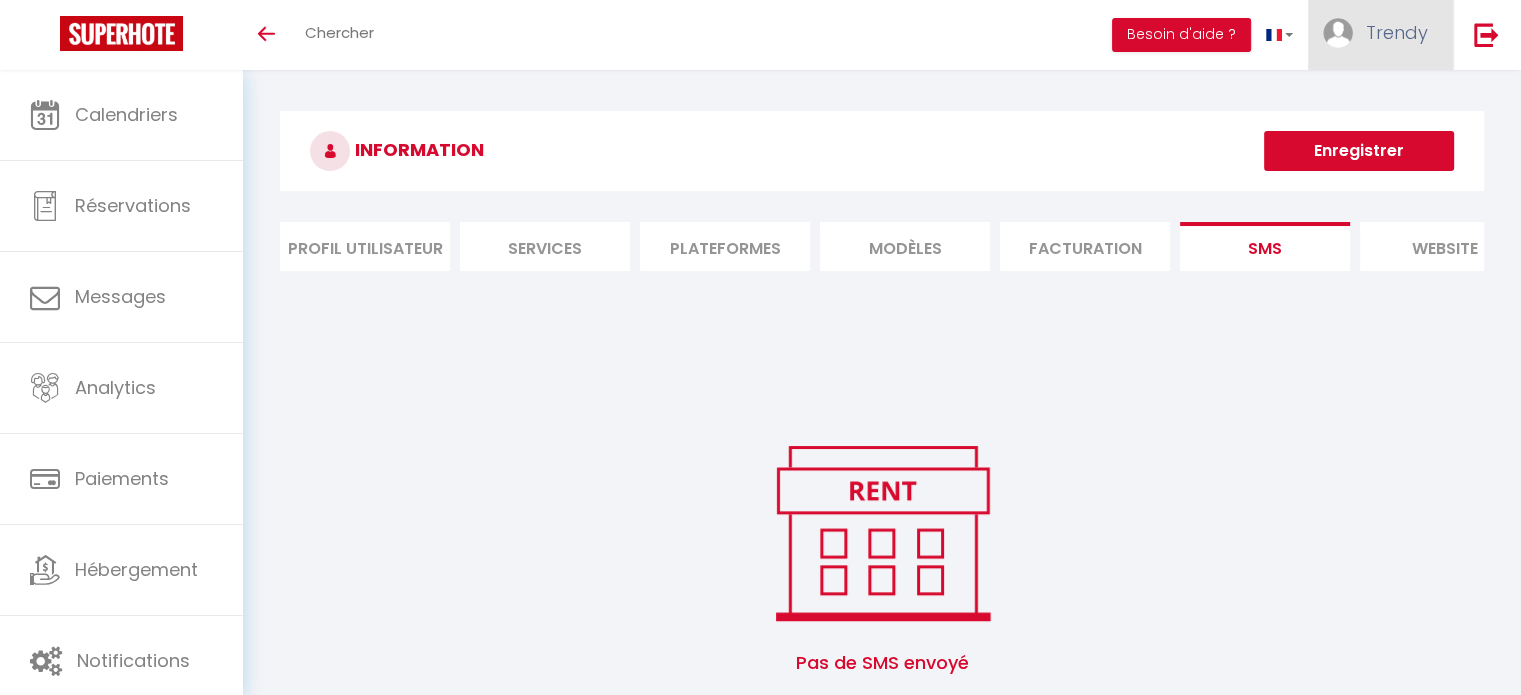 click on "Trendy" at bounding box center [1397, 32] 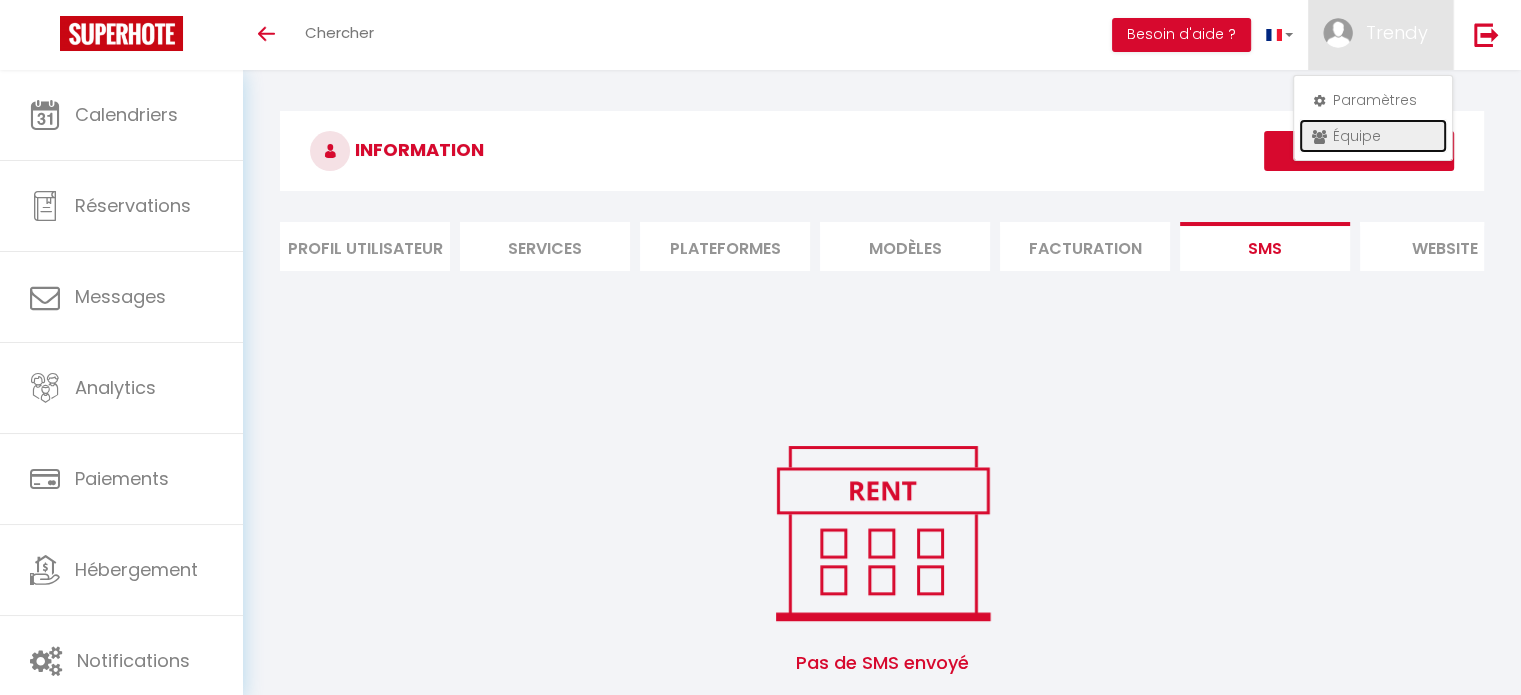click on "Équipe" at bounding box center [1373, 136] 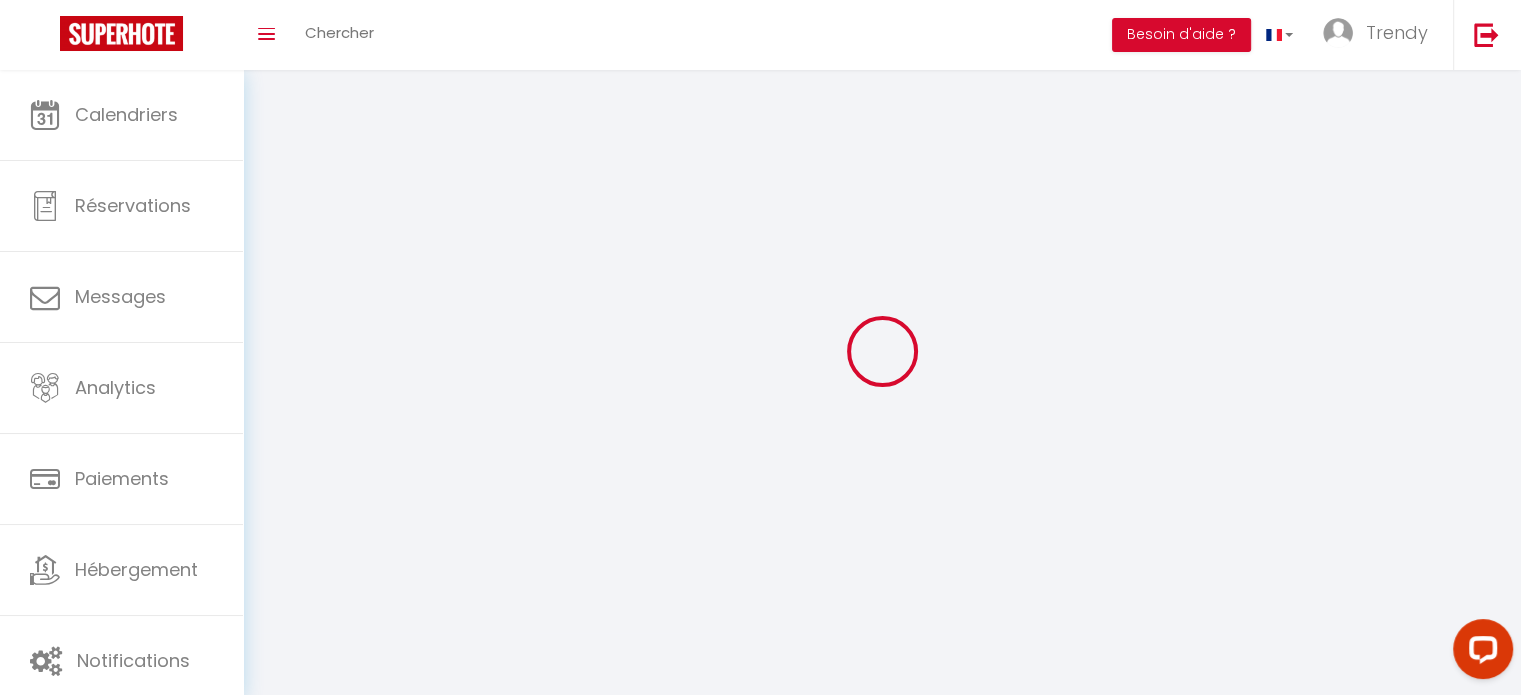 scroll, scrollTop: 0, scrollLeft: 0, axis: both 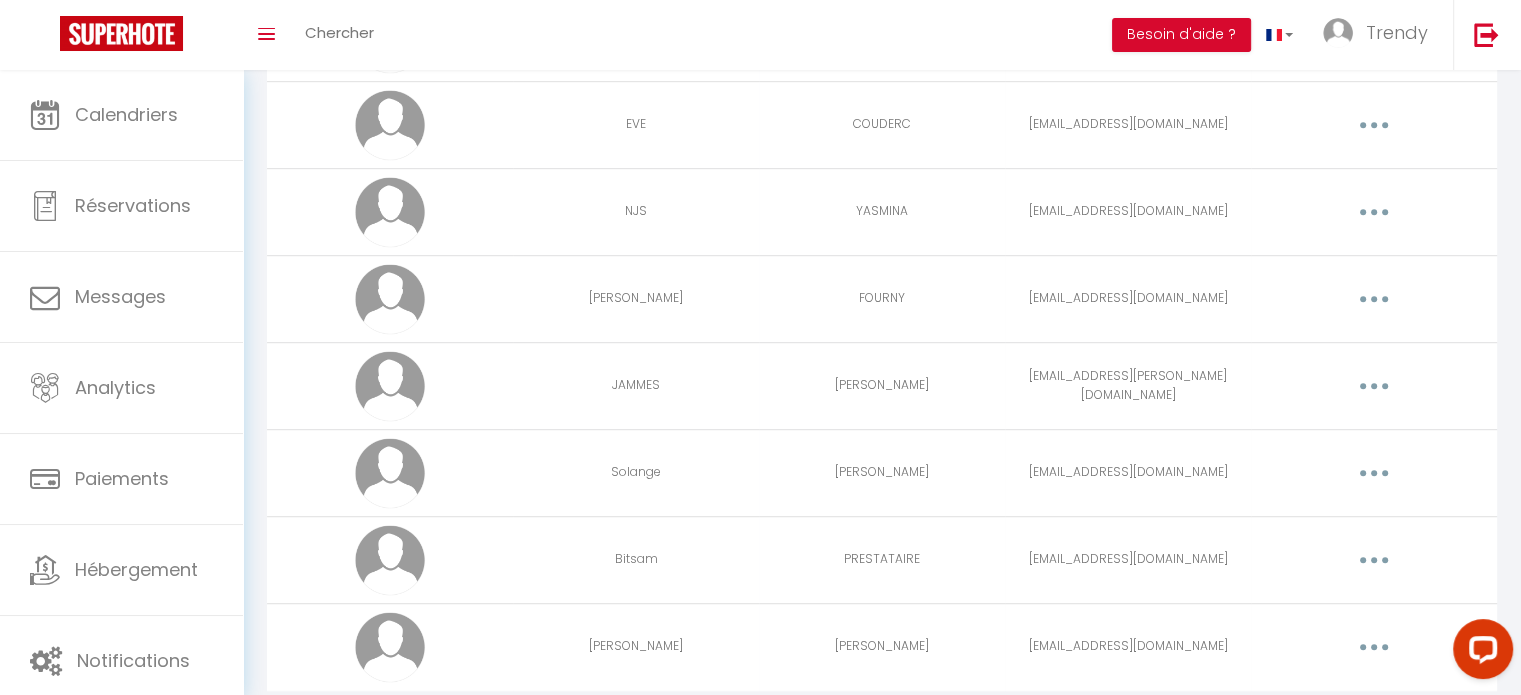click on "Editer   Supprimer" at bounding box center (1374, 473) 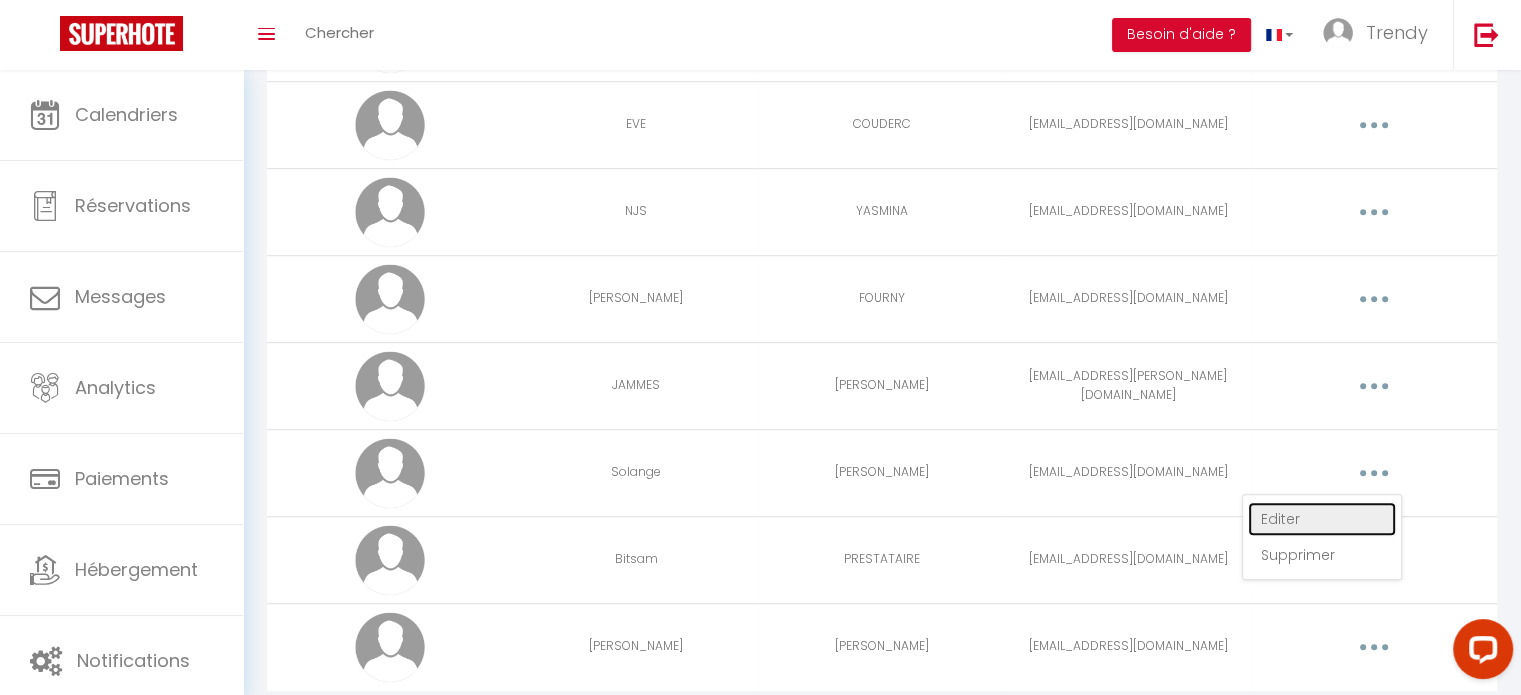 click on "Editer" at bounding box center (1322, 519) 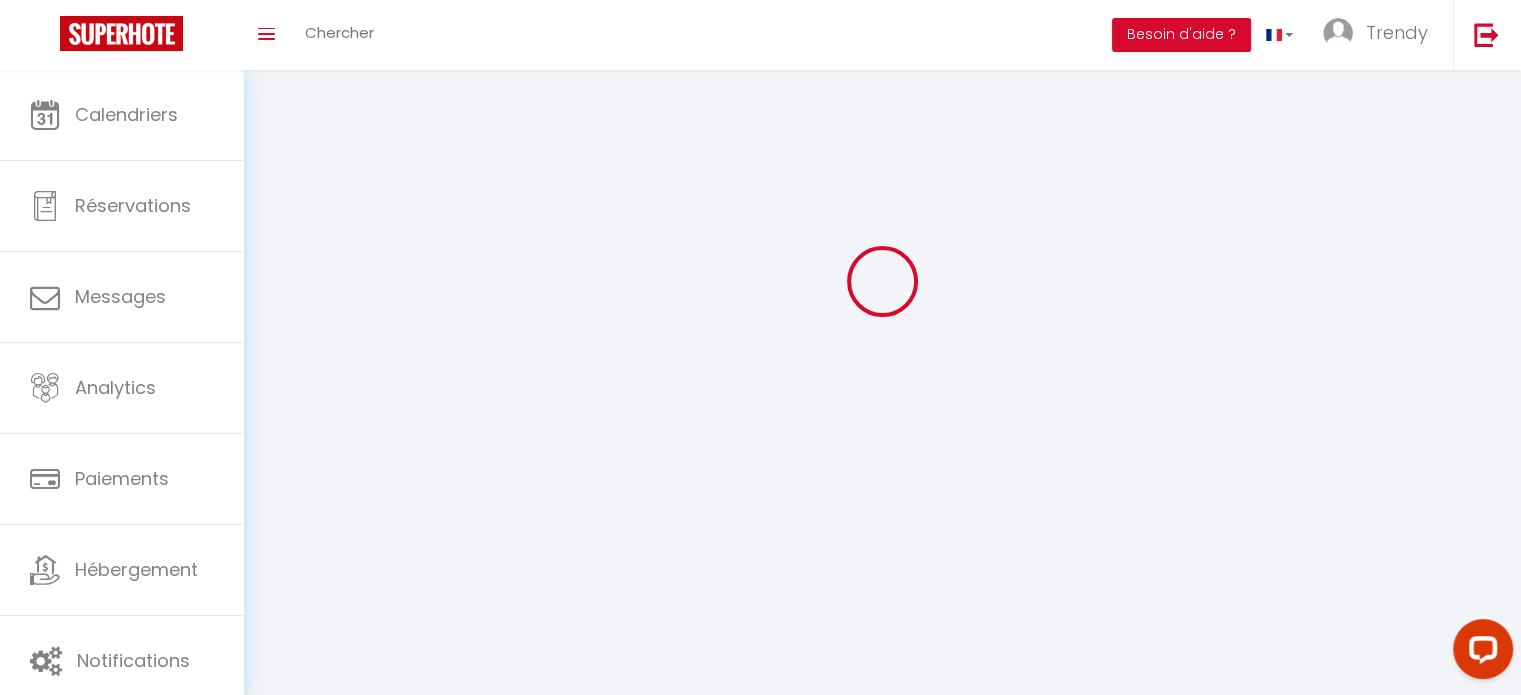 select 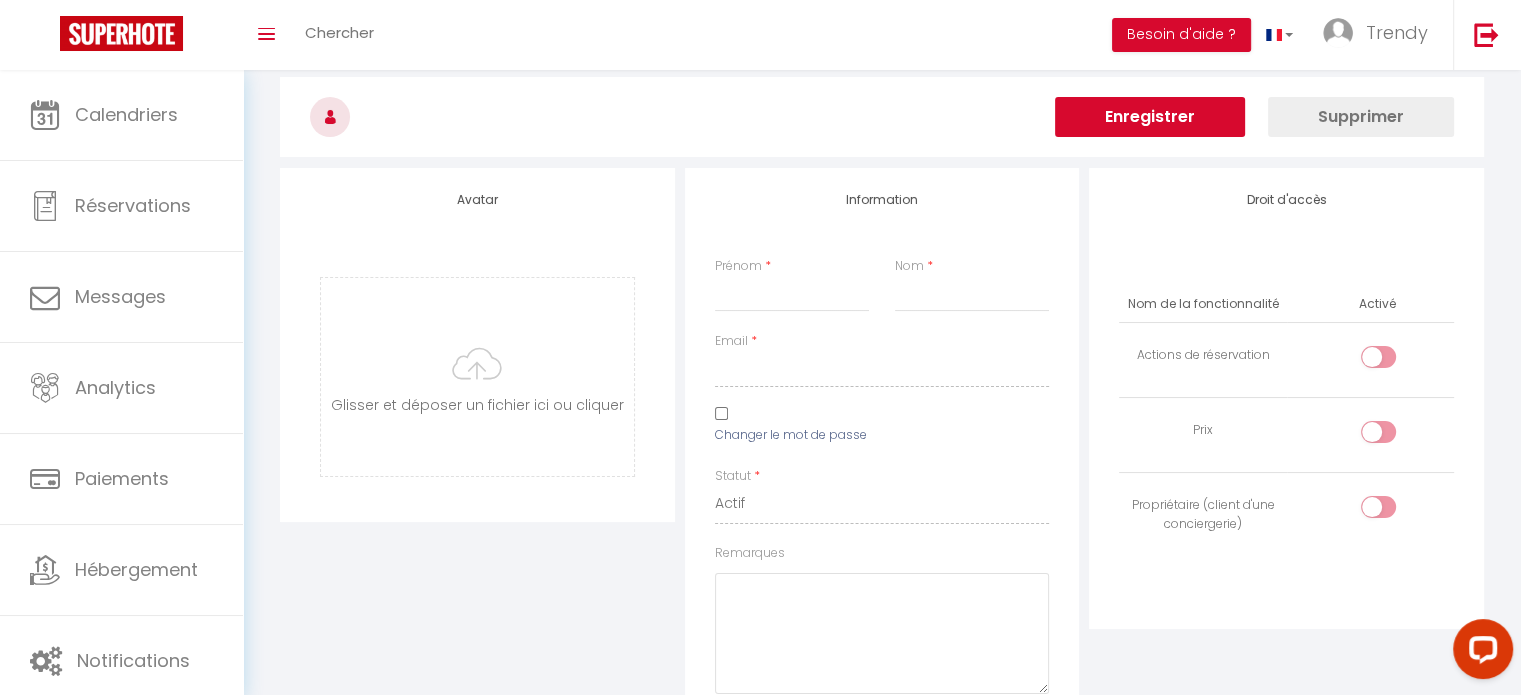type on "Solange" 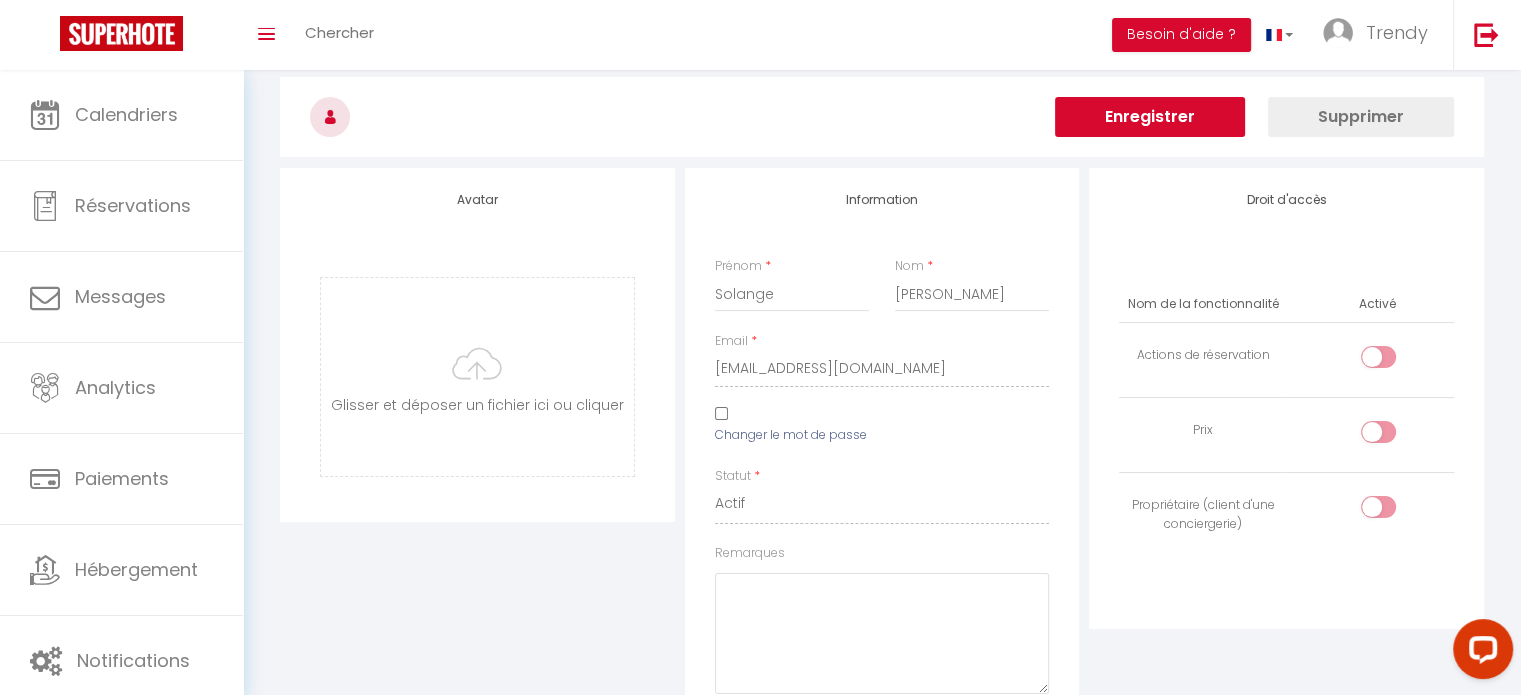 checkbox on "true" 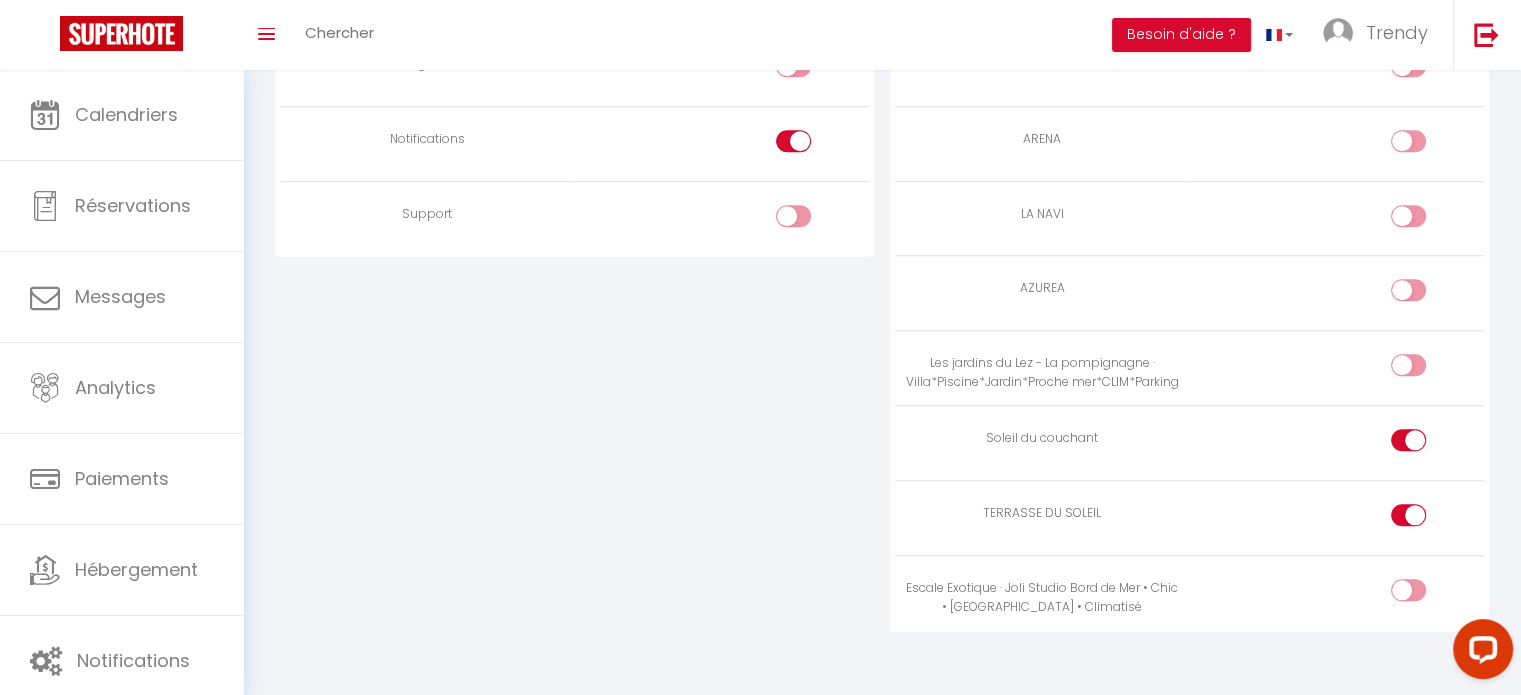 click at bounding box center (1408, 515) 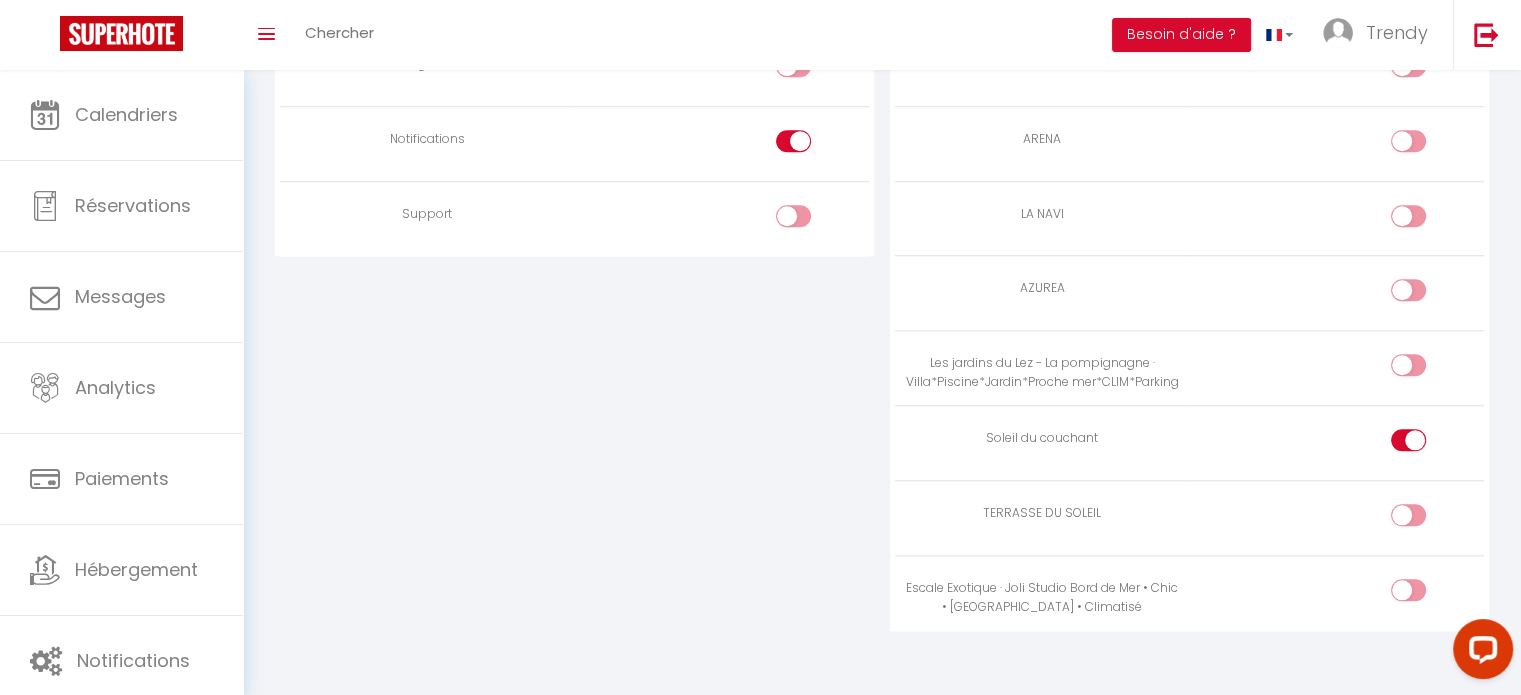 click at bounding box center [1408, 515] 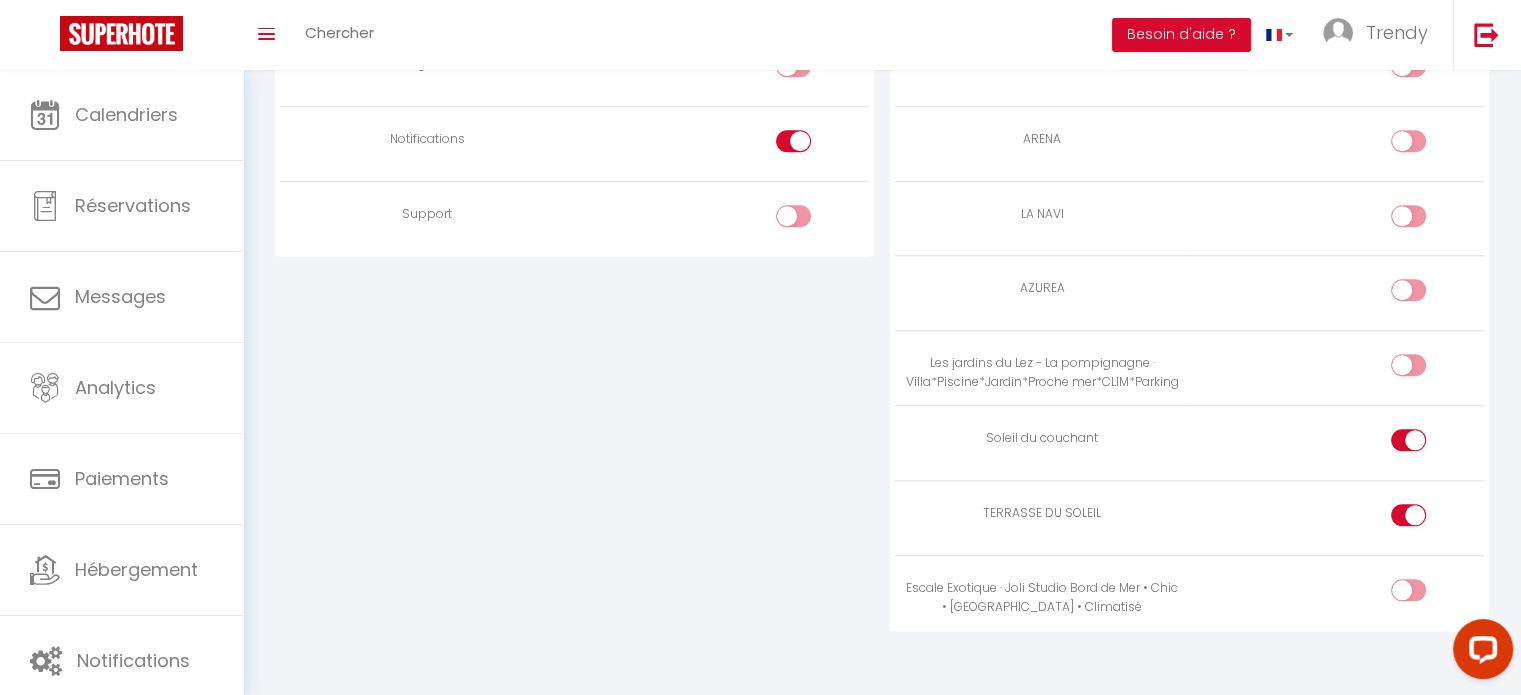 click at bounding box center (1408, 440) 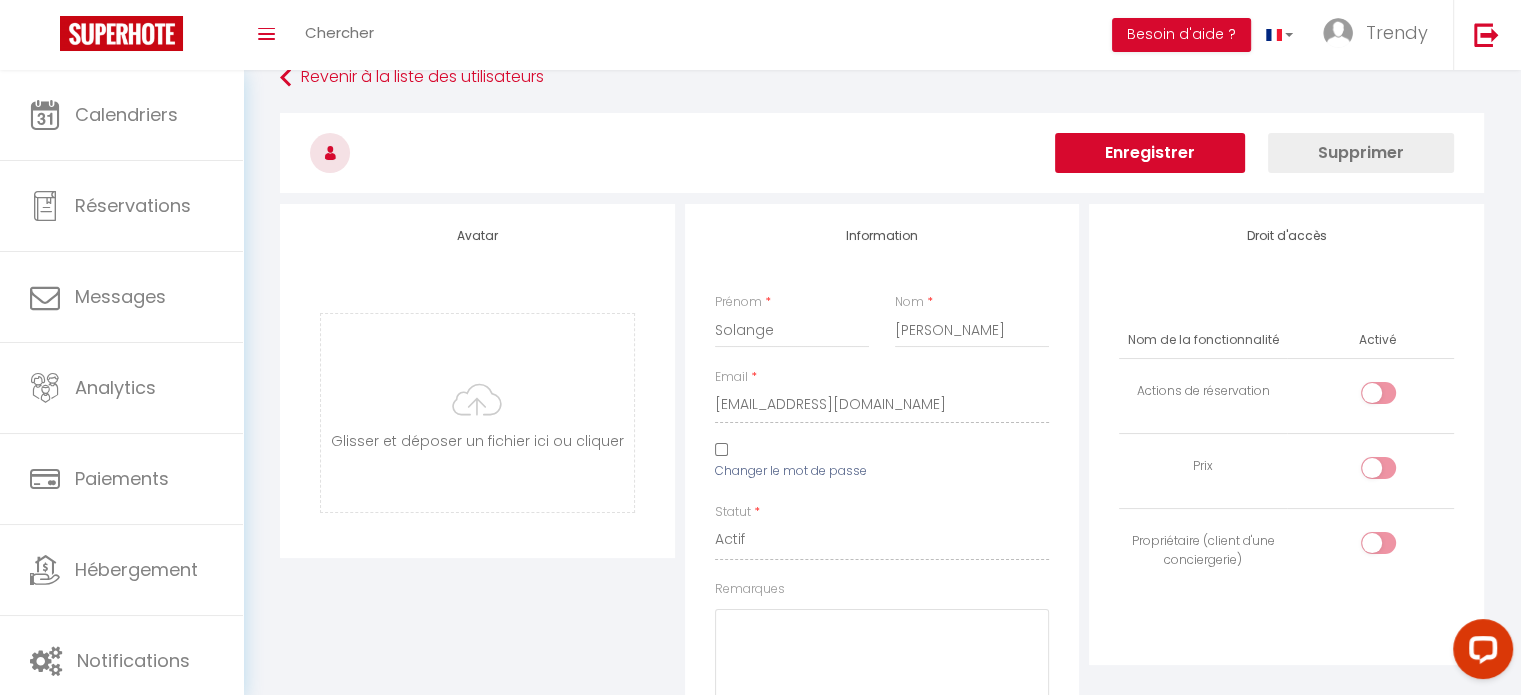 scroll, scrollTop: 0, scrollLeft: 0, axis: both 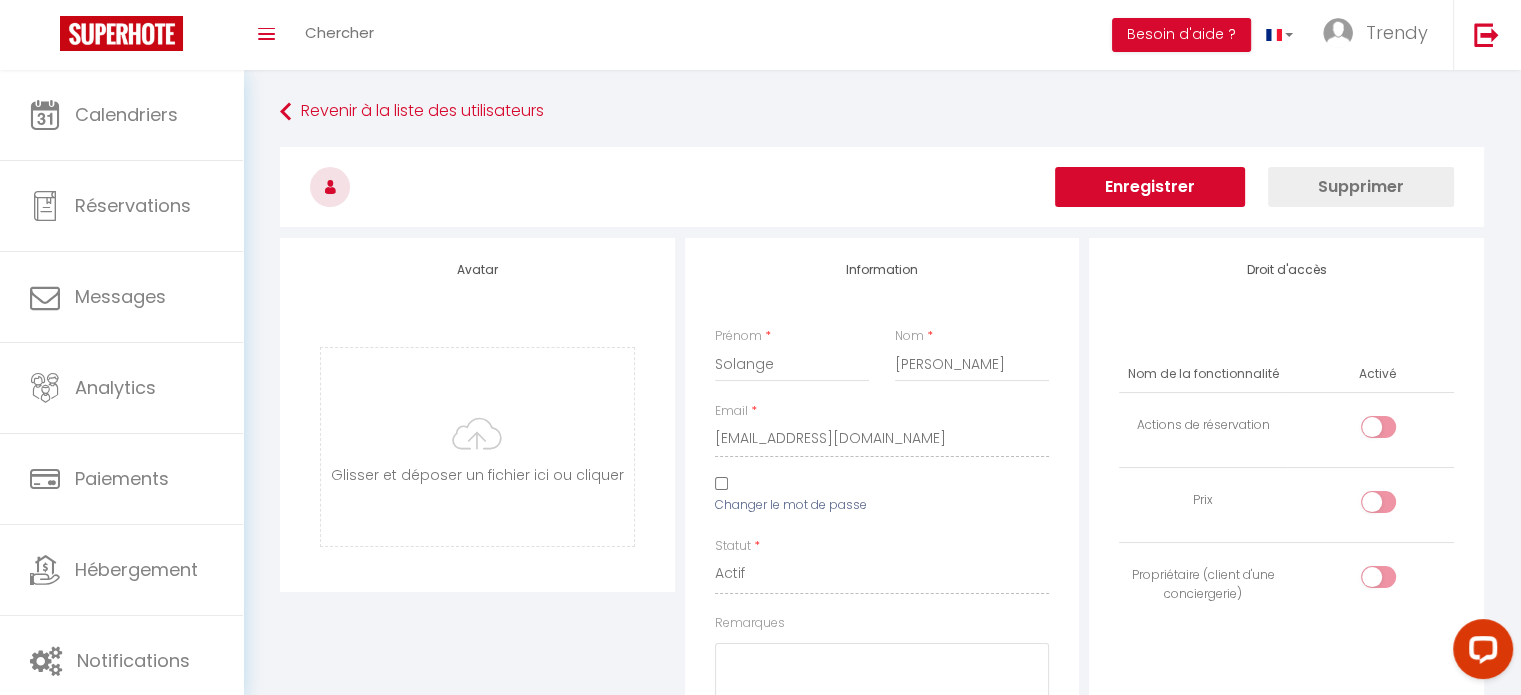 click on "Enregistrer" at bounding box center (1150, 187) 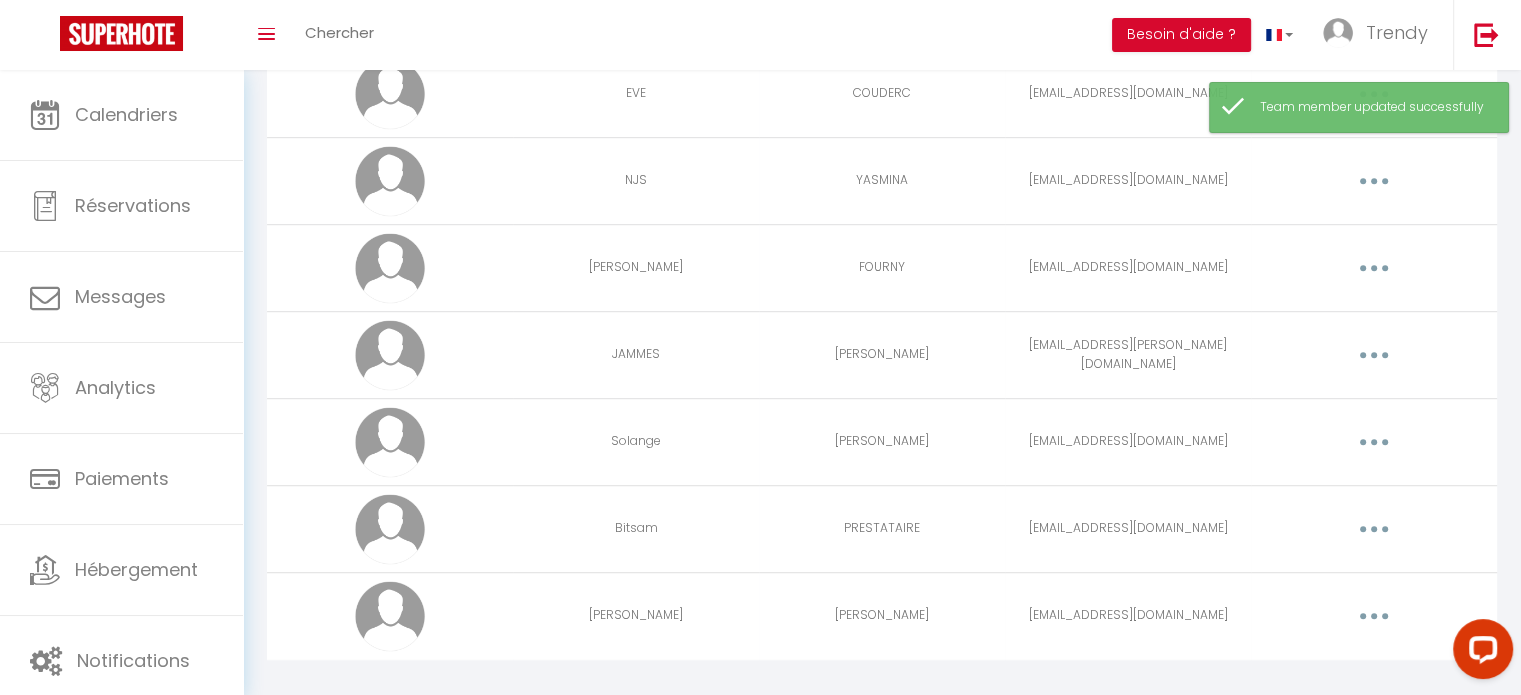 scroll, scrollTop: 1256, scrollLeft: 0, axis: vertical 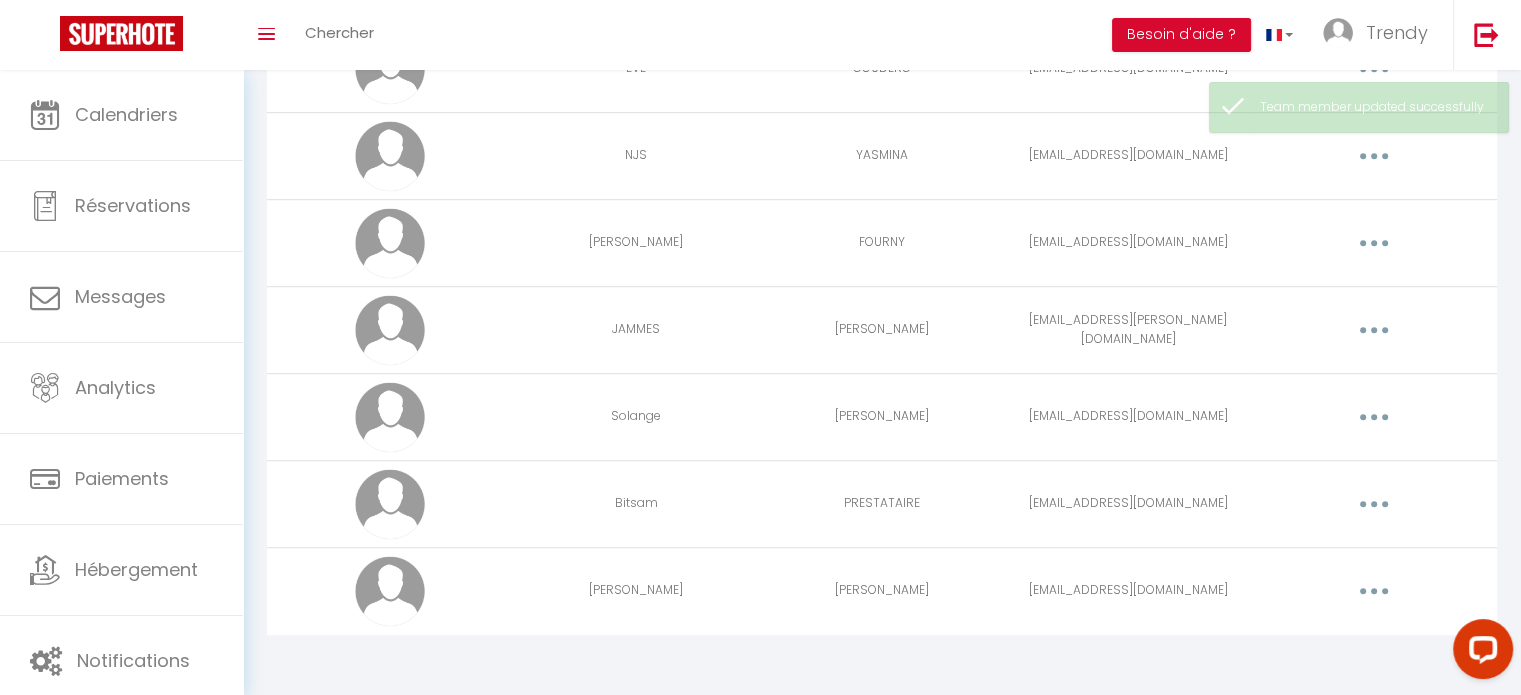click at bounding box center [1374, 417] 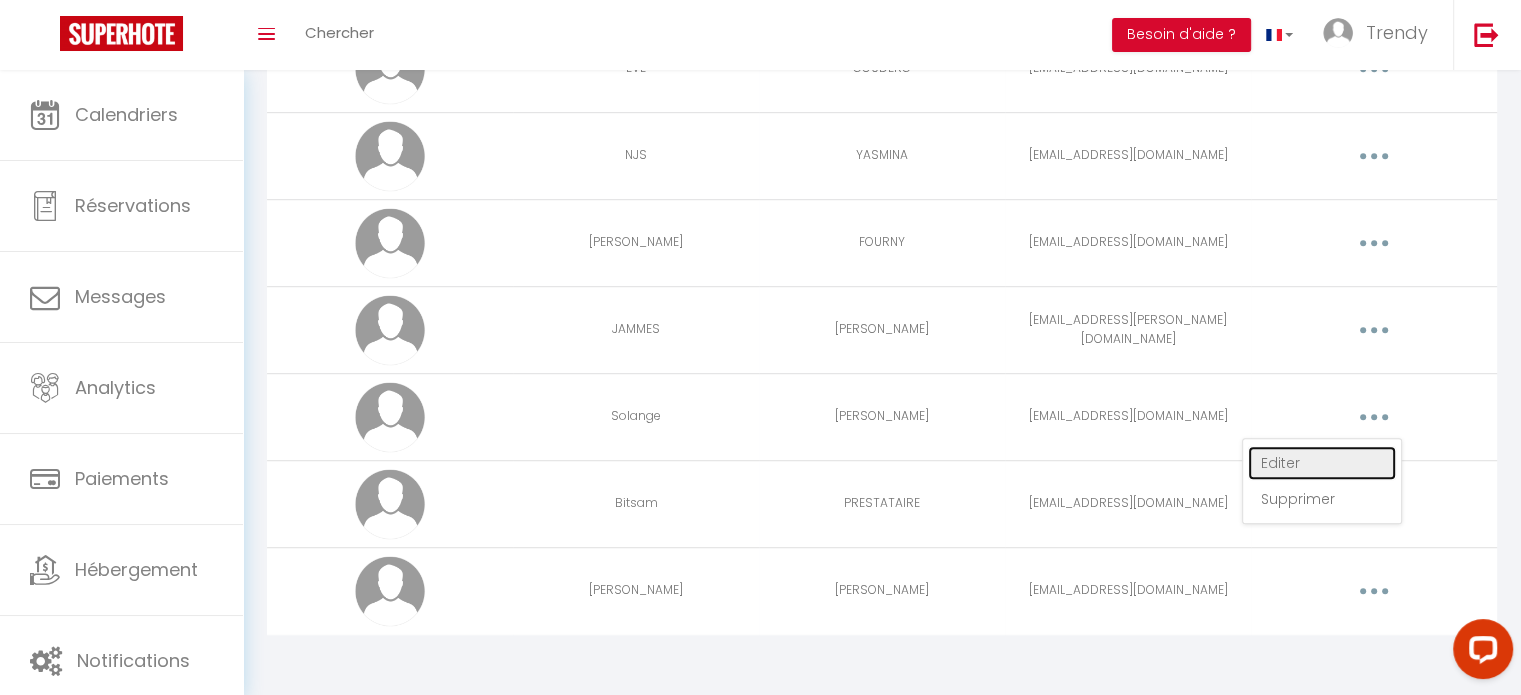 click on "Editer" at bounding box center (1322, 463) 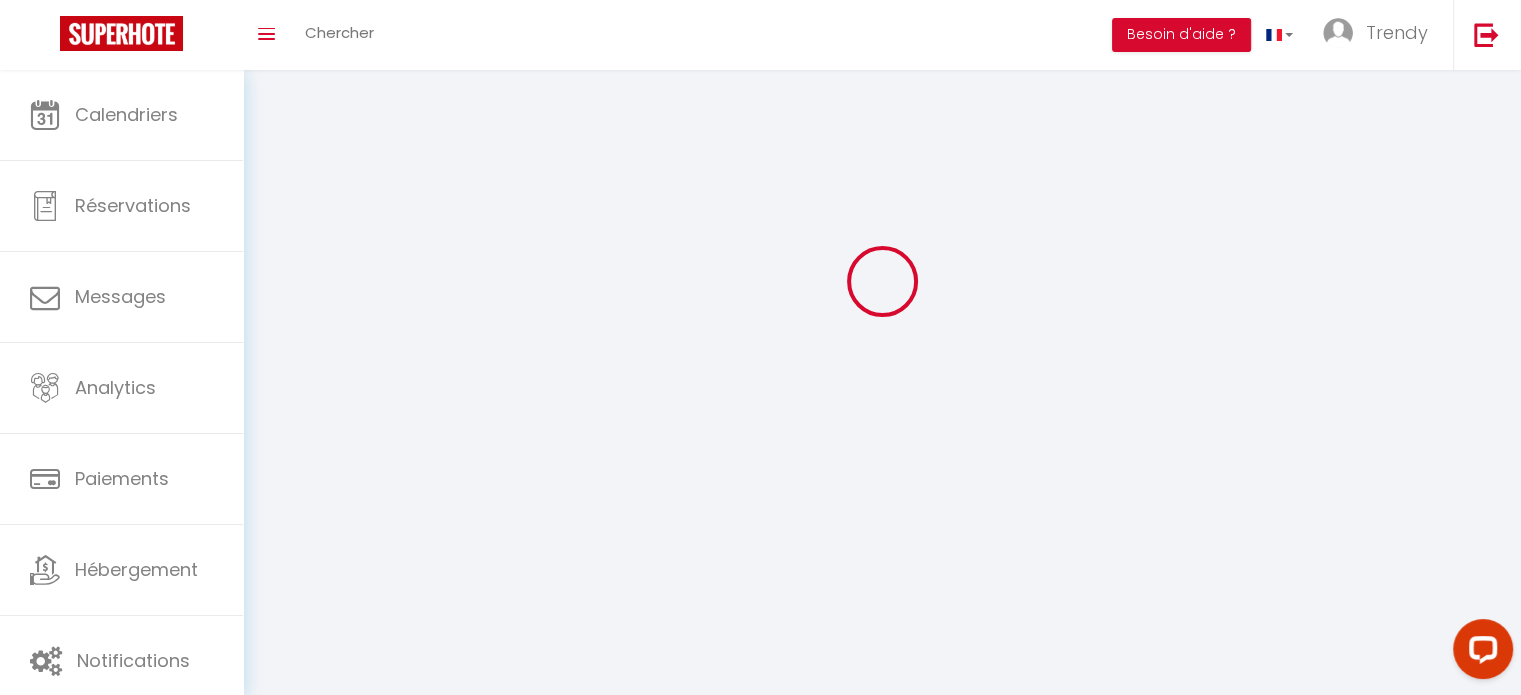 scroll, scrollTop: 1897, scrollLeft: 0, axis: vertical 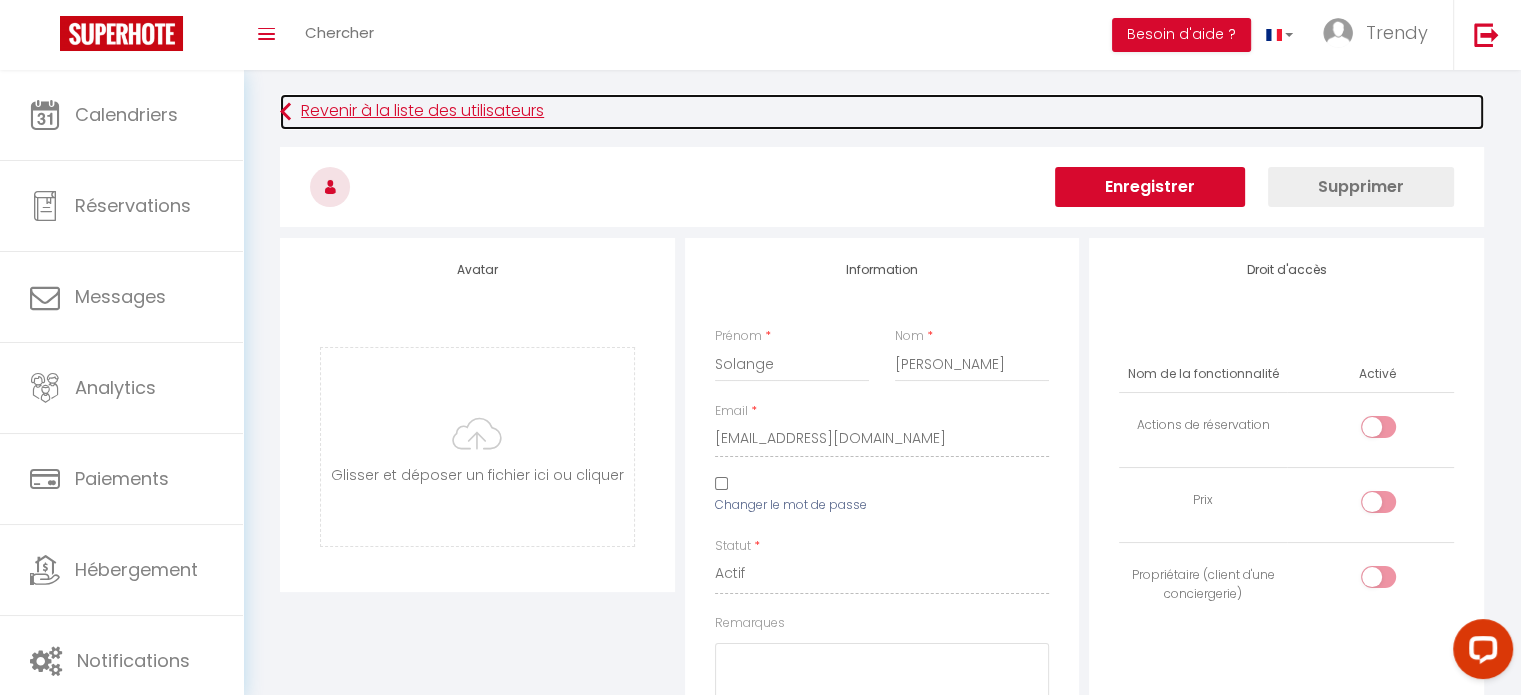click on "Revenir à la liste des utilisateurs" at bounding box center [882, 112] 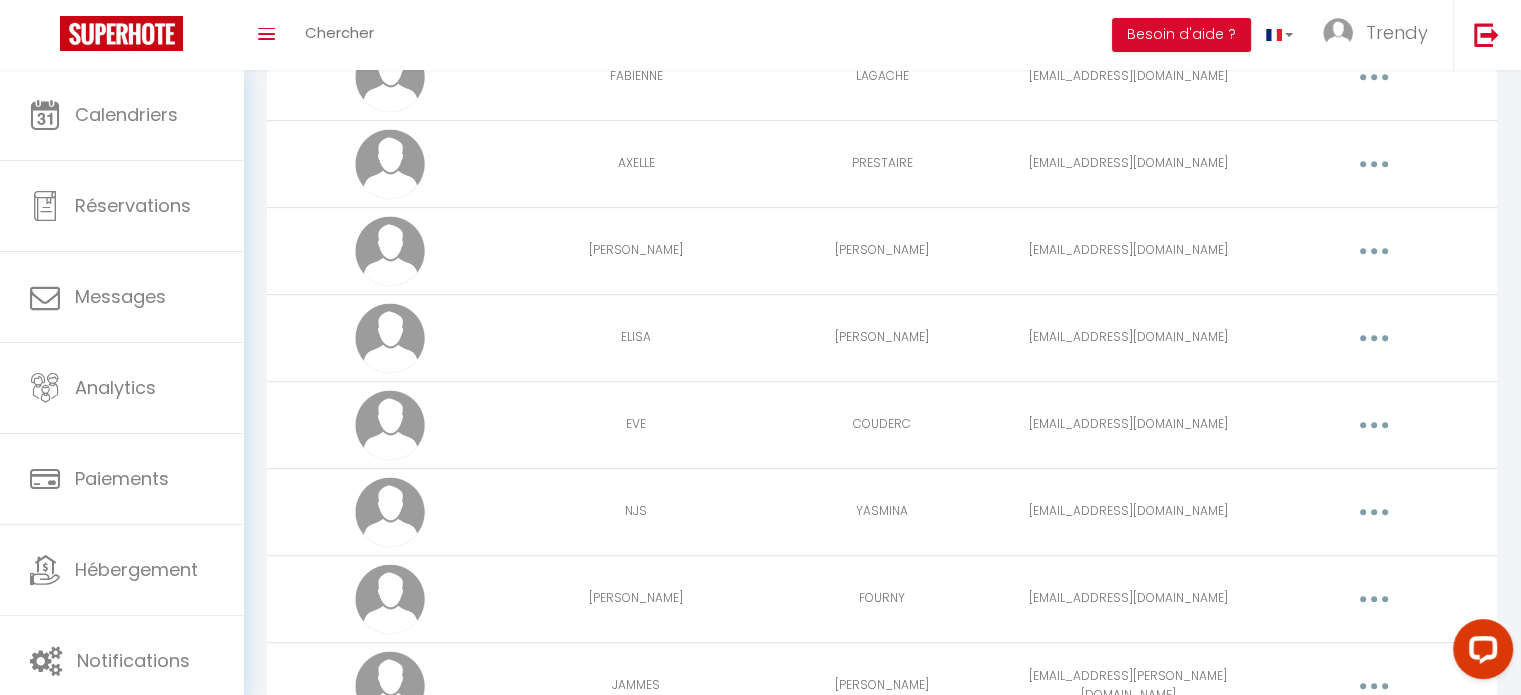 scroll, scrollTop: 1256, scrollLeft: 0, axis: vertical 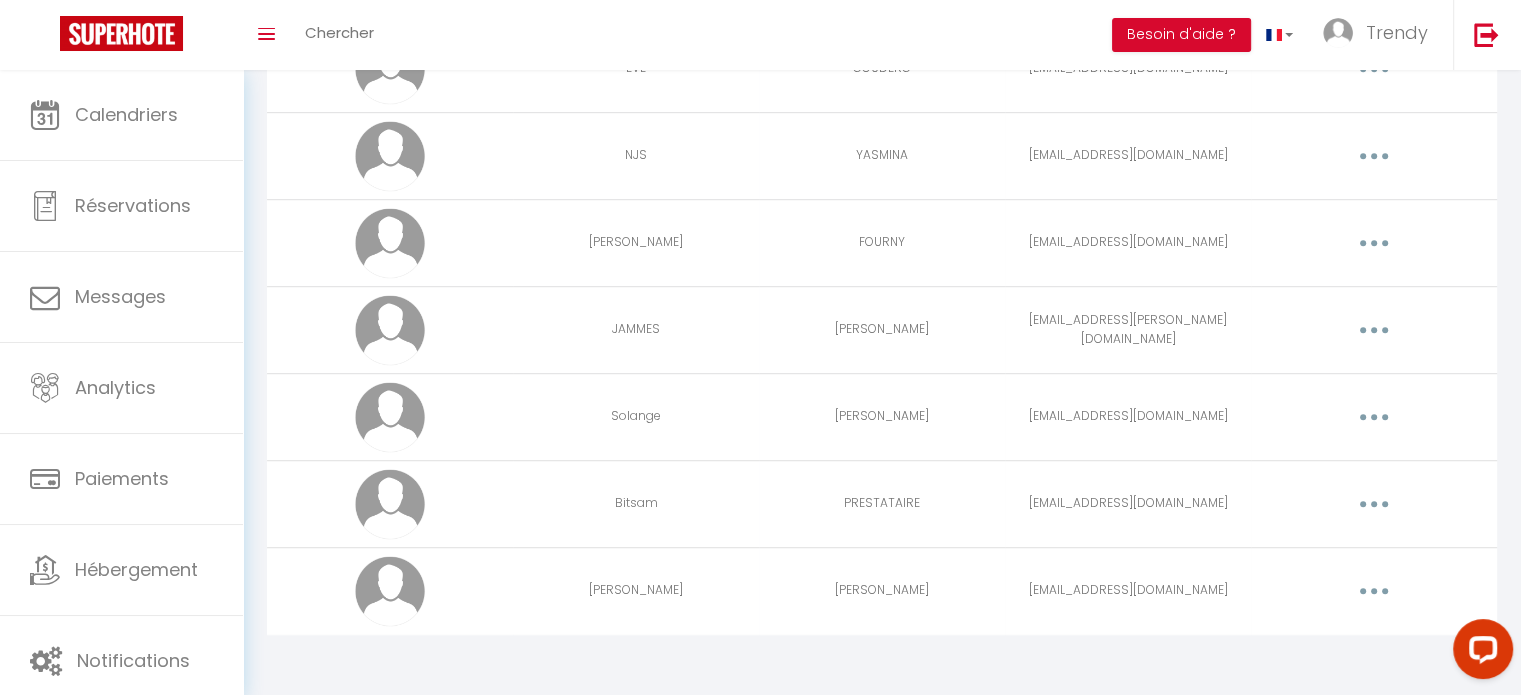 click at bounding box center [1374, 504] 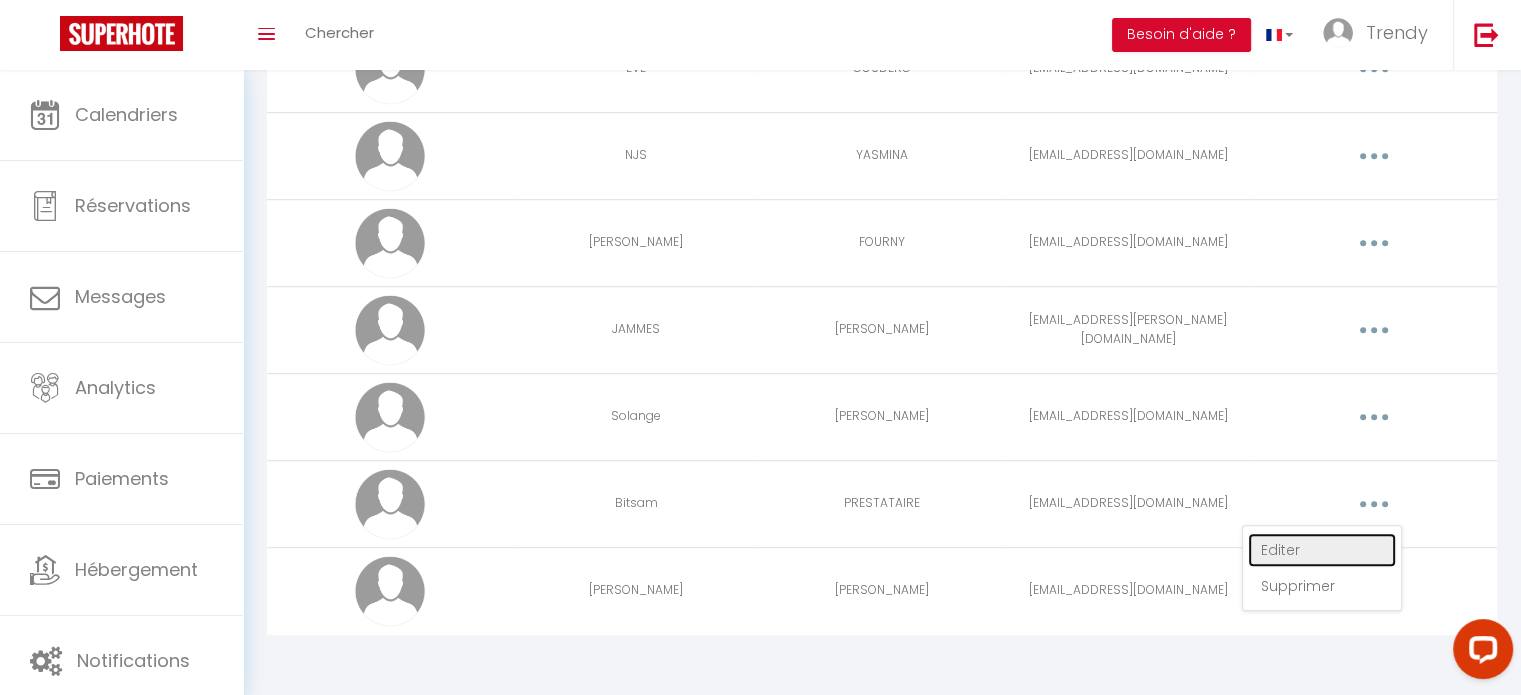 click on "Editer" at bounding box center (1322, 550) 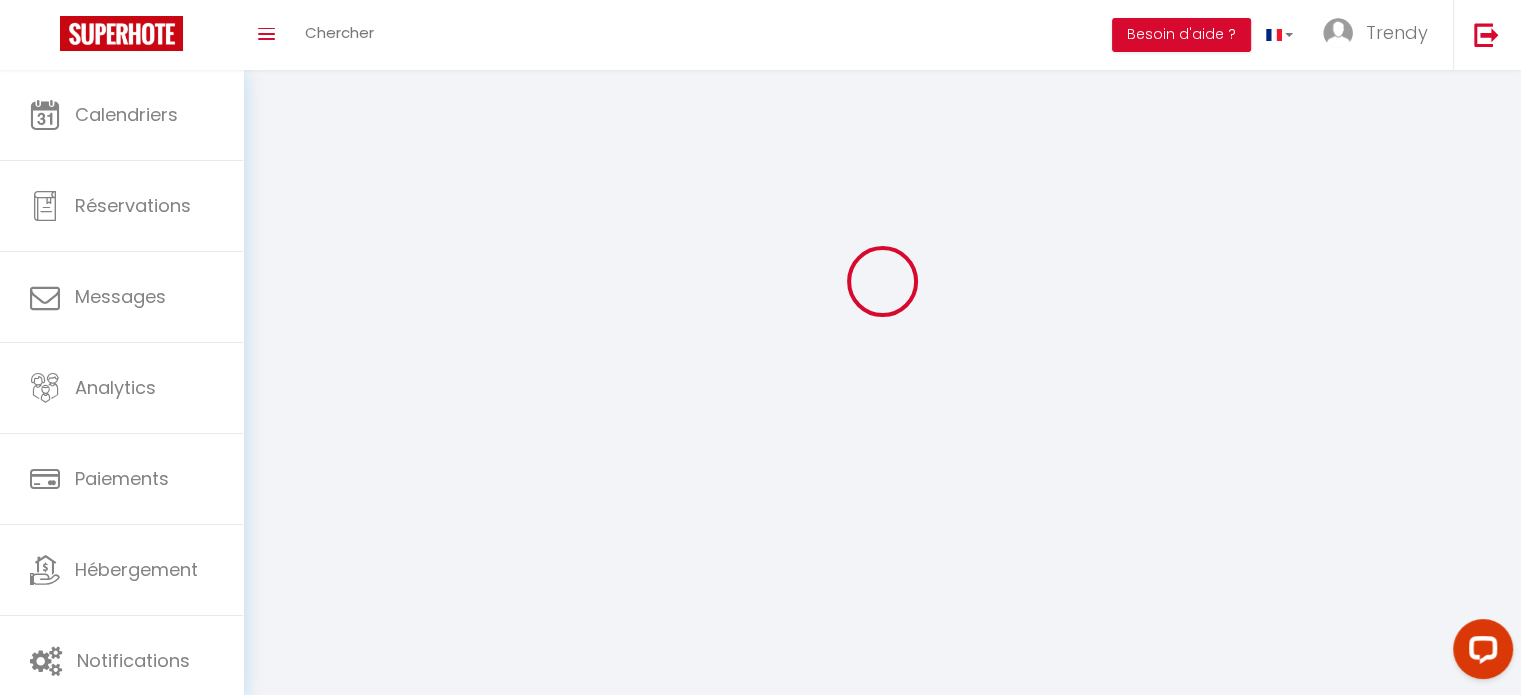 select 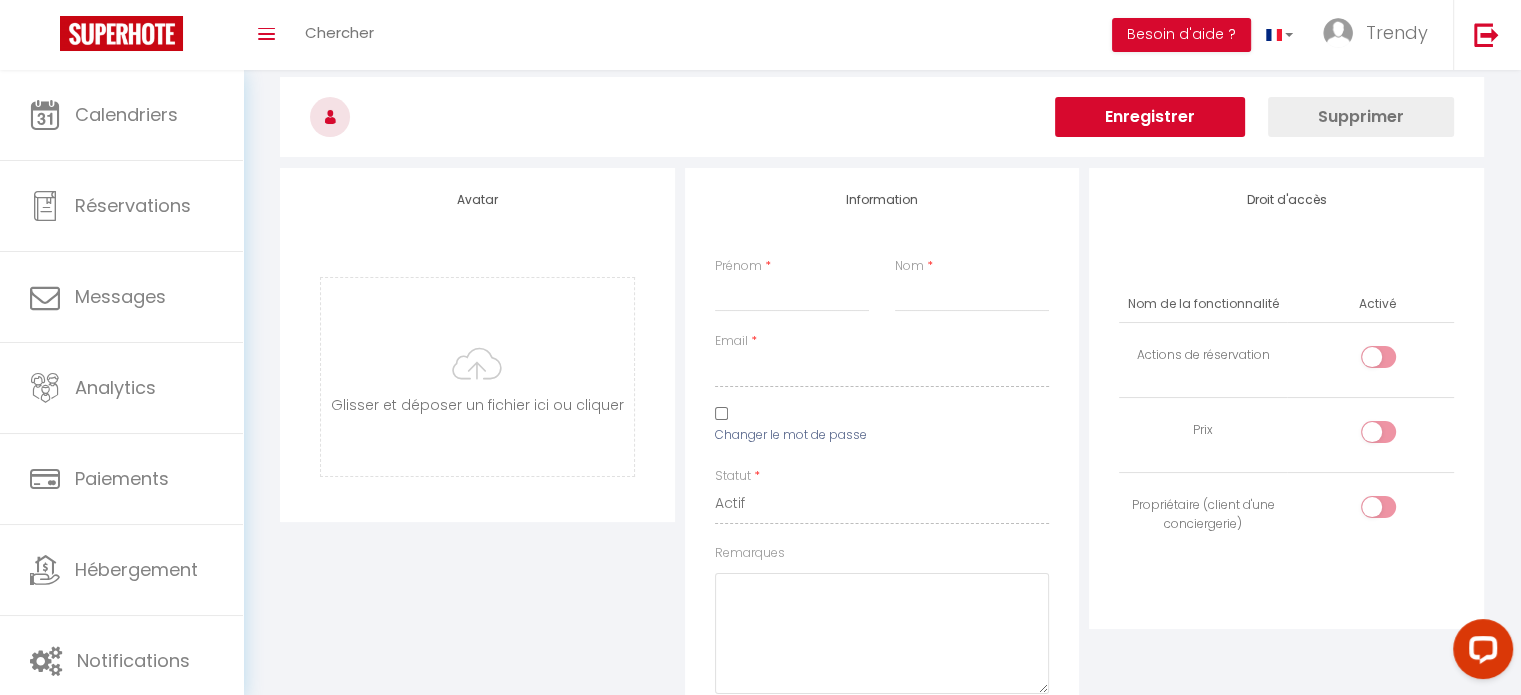 type on "Bitsam" 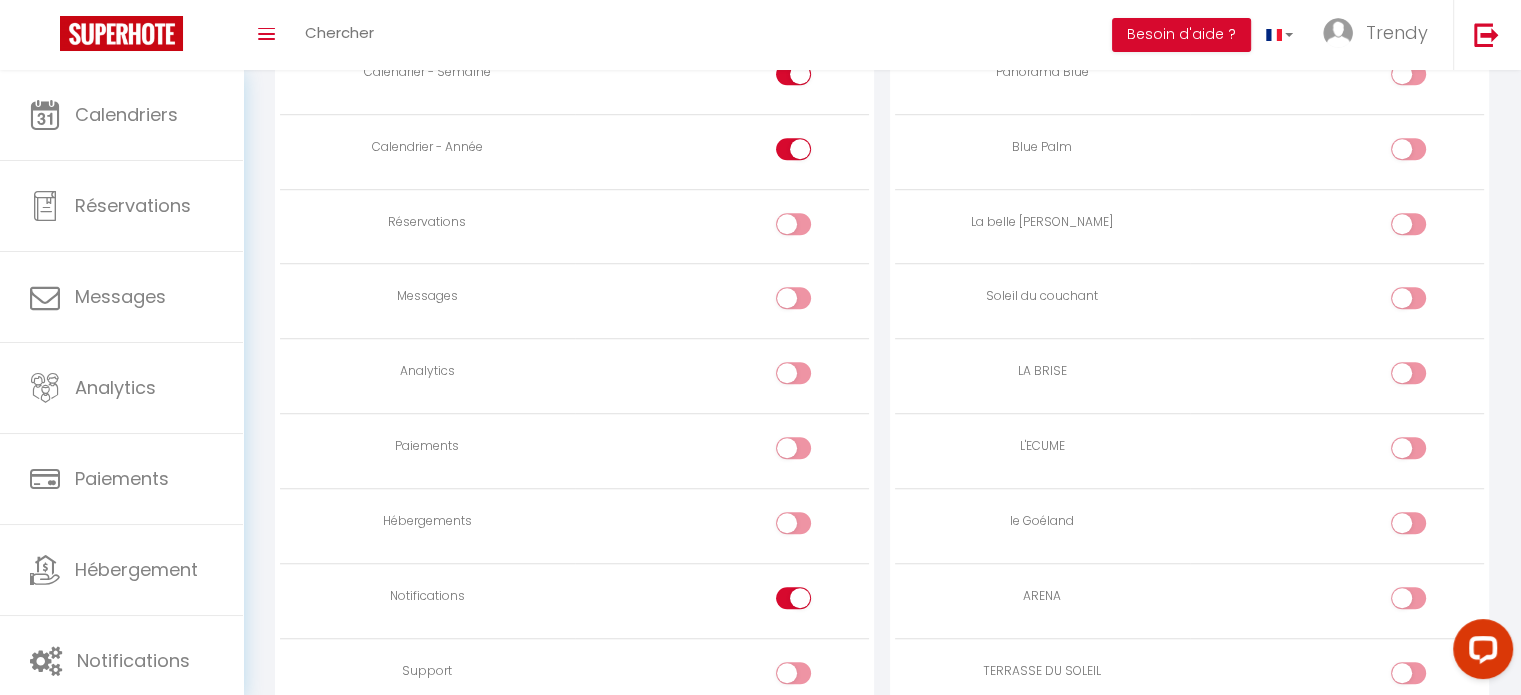 scroll, scrollTop: 1397, scrollLeft: 0, axis: vertical 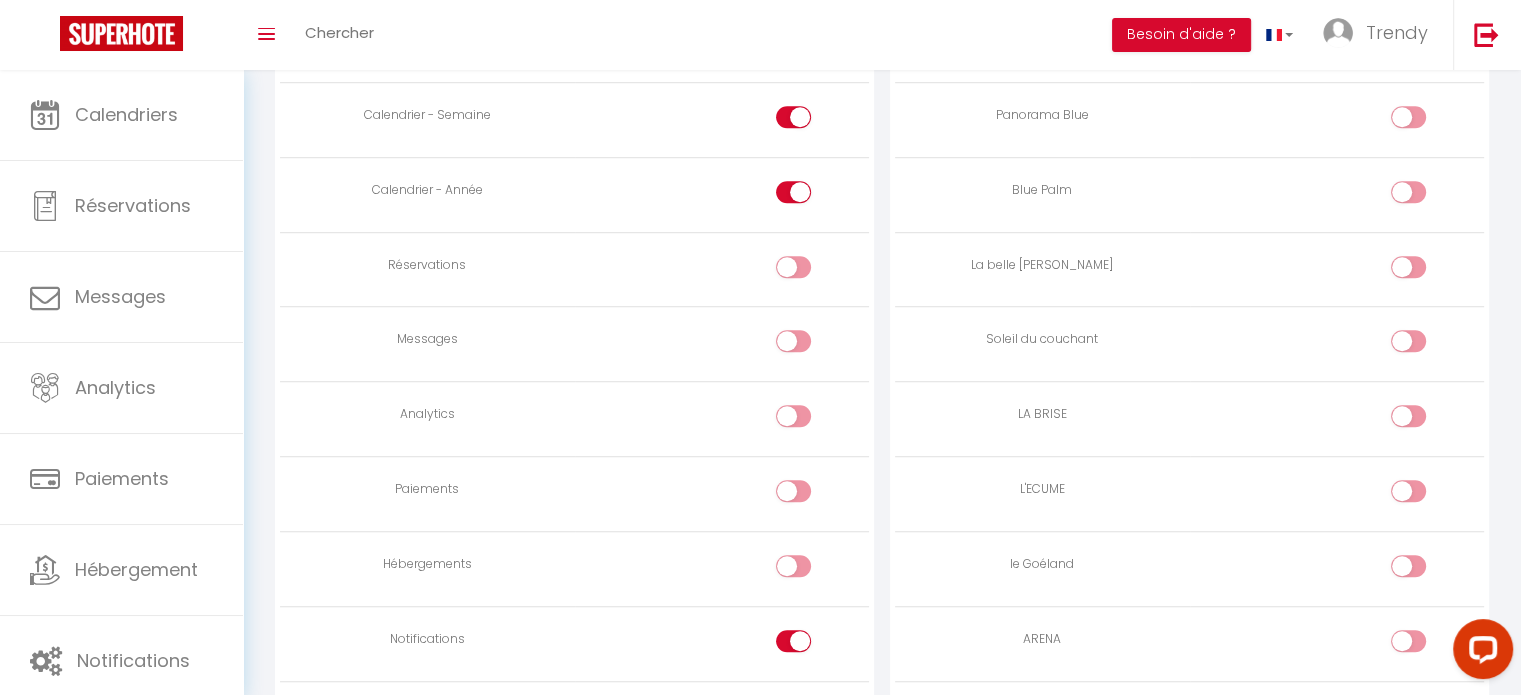 click at bounding box center [1408, 341] 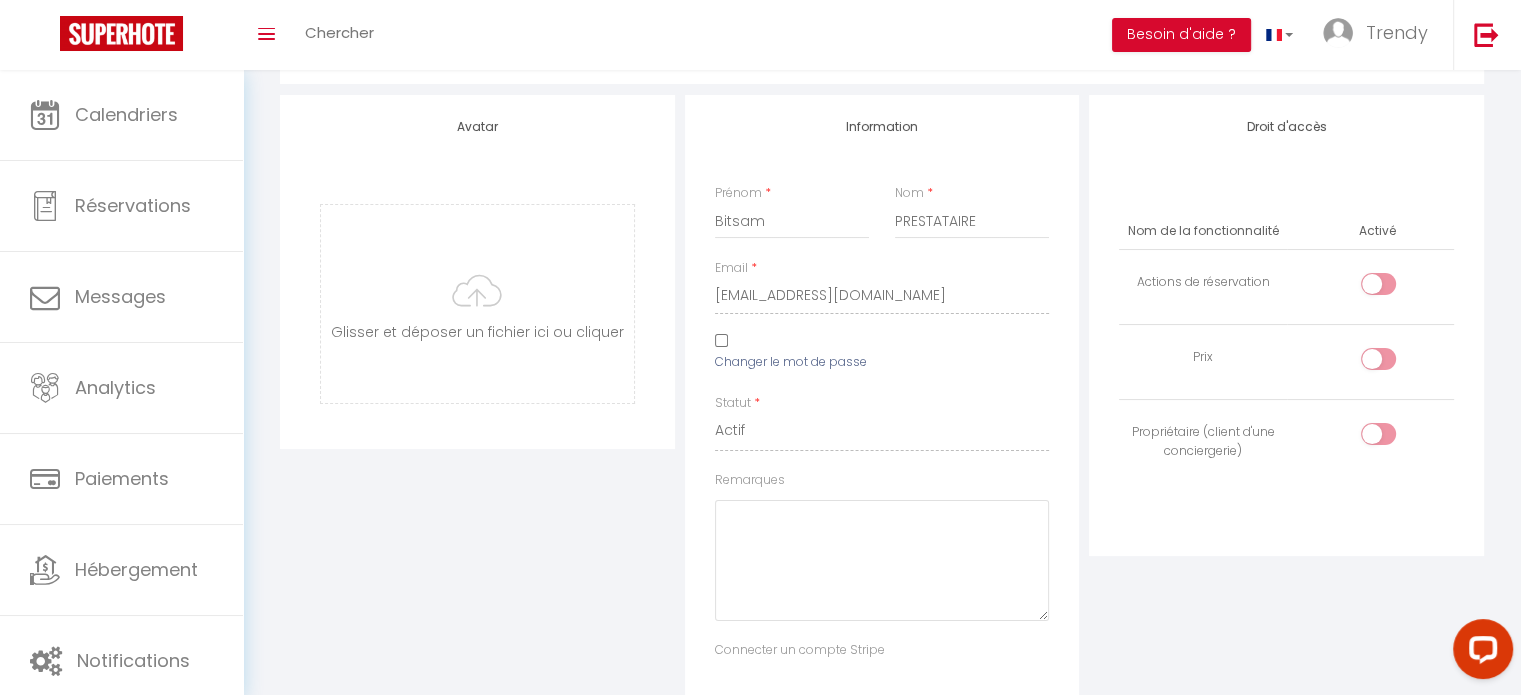 scroll, scrollTop: 0, scrollLeft: 0, axis: both 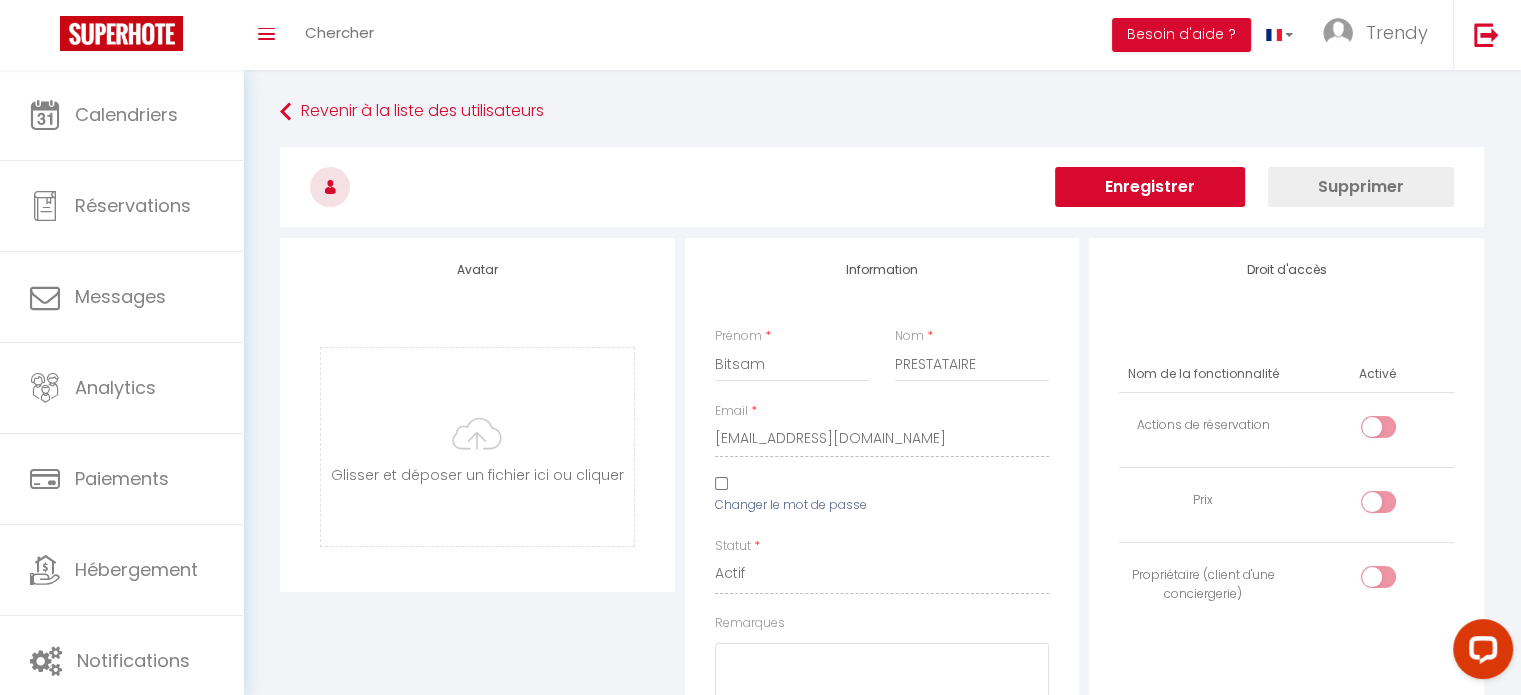 click on "Enregistrer" at bounding box center [1150, 187] 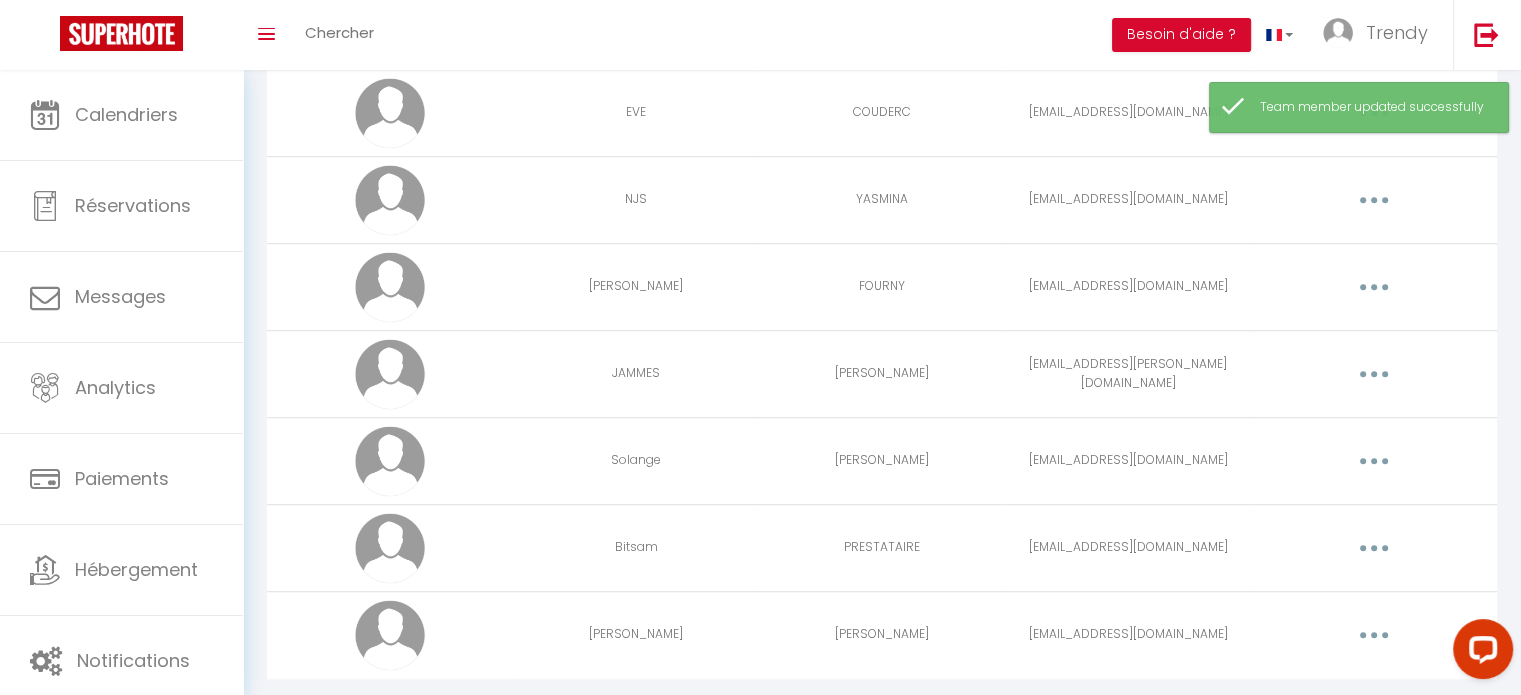 scroll, scrollTop: 1256, scrollLeft: 0, axis: vertical 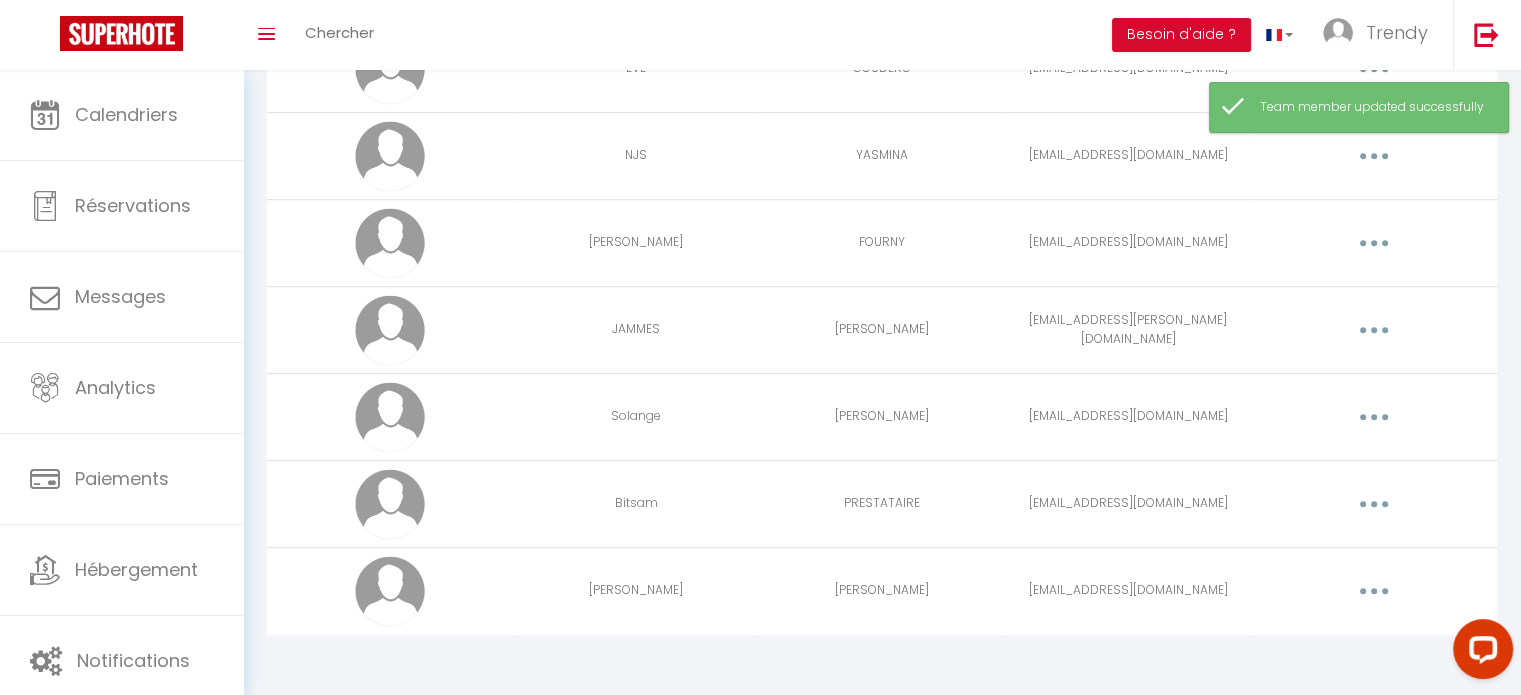 click at bounding box center [1374, 504] 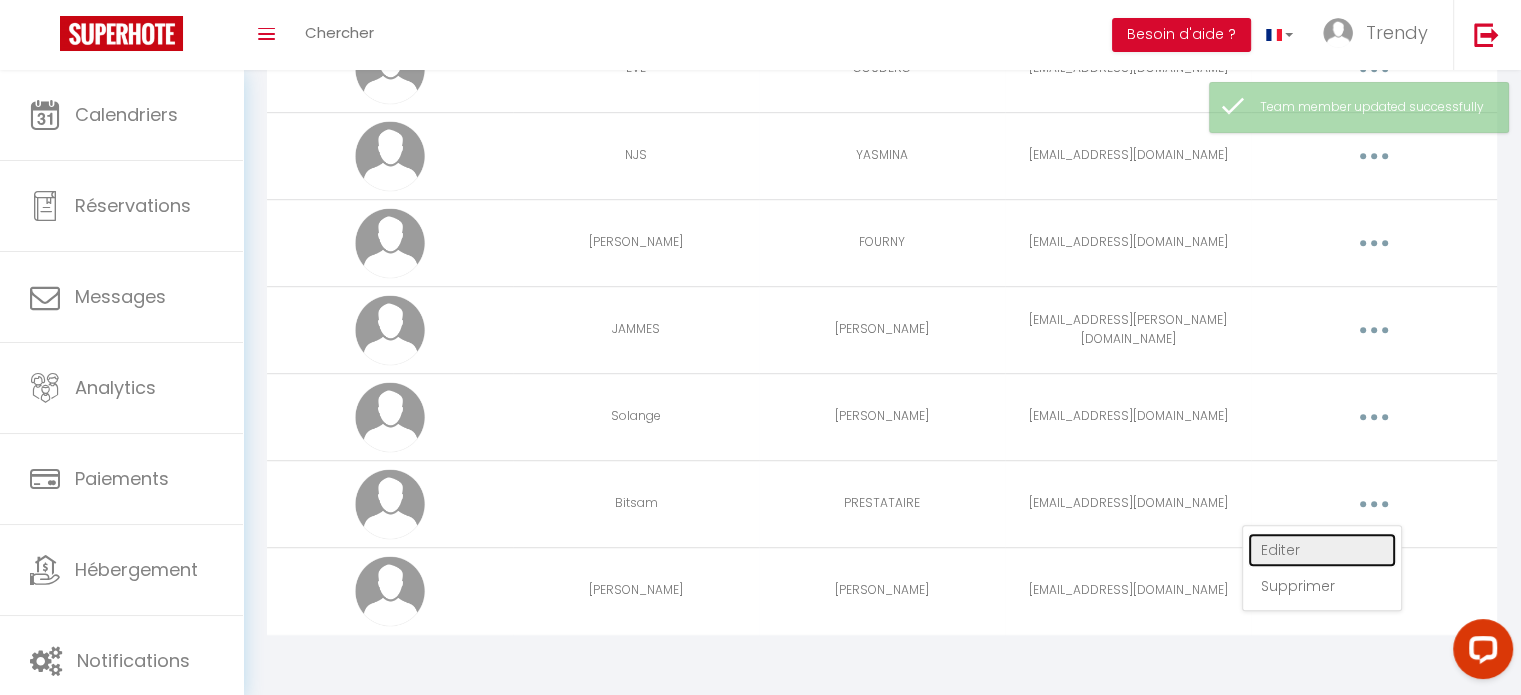 click on "Editer" at bounding box center (1322, 550) 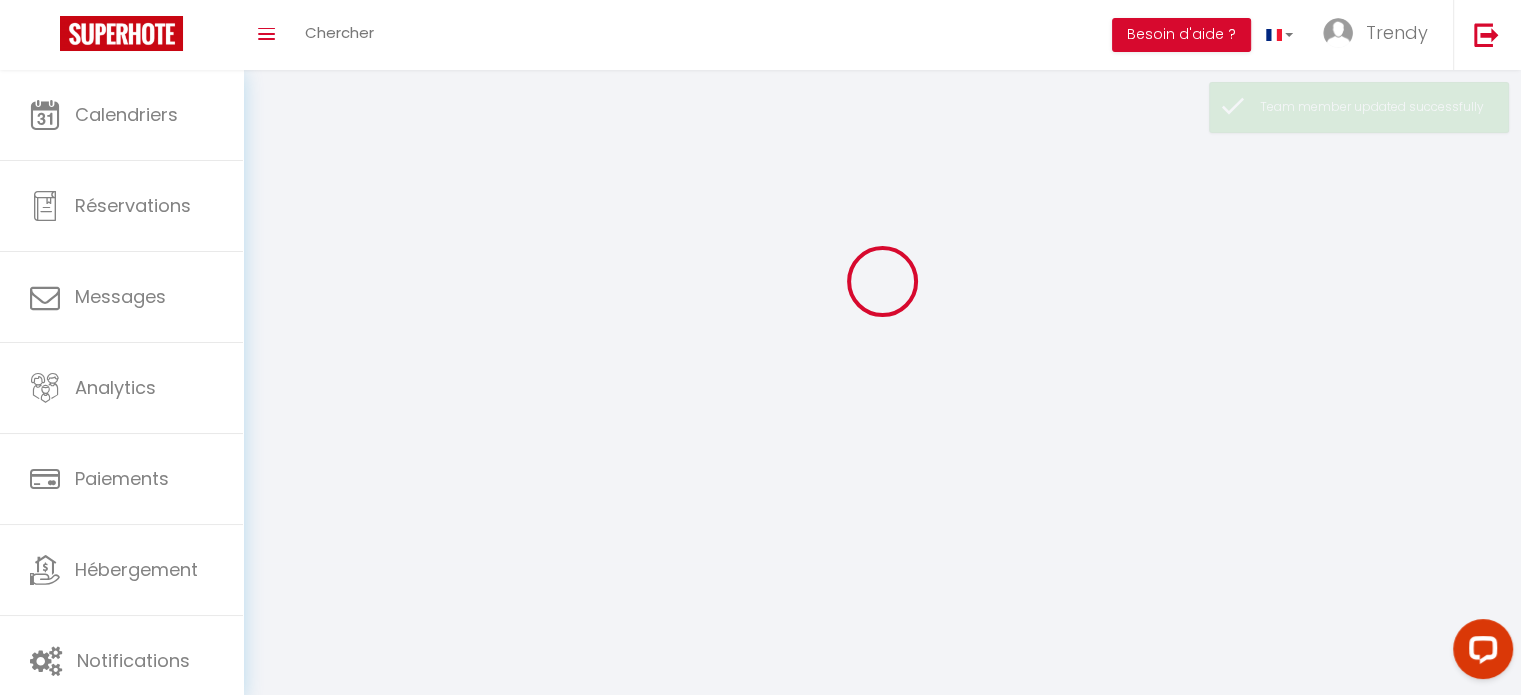 select 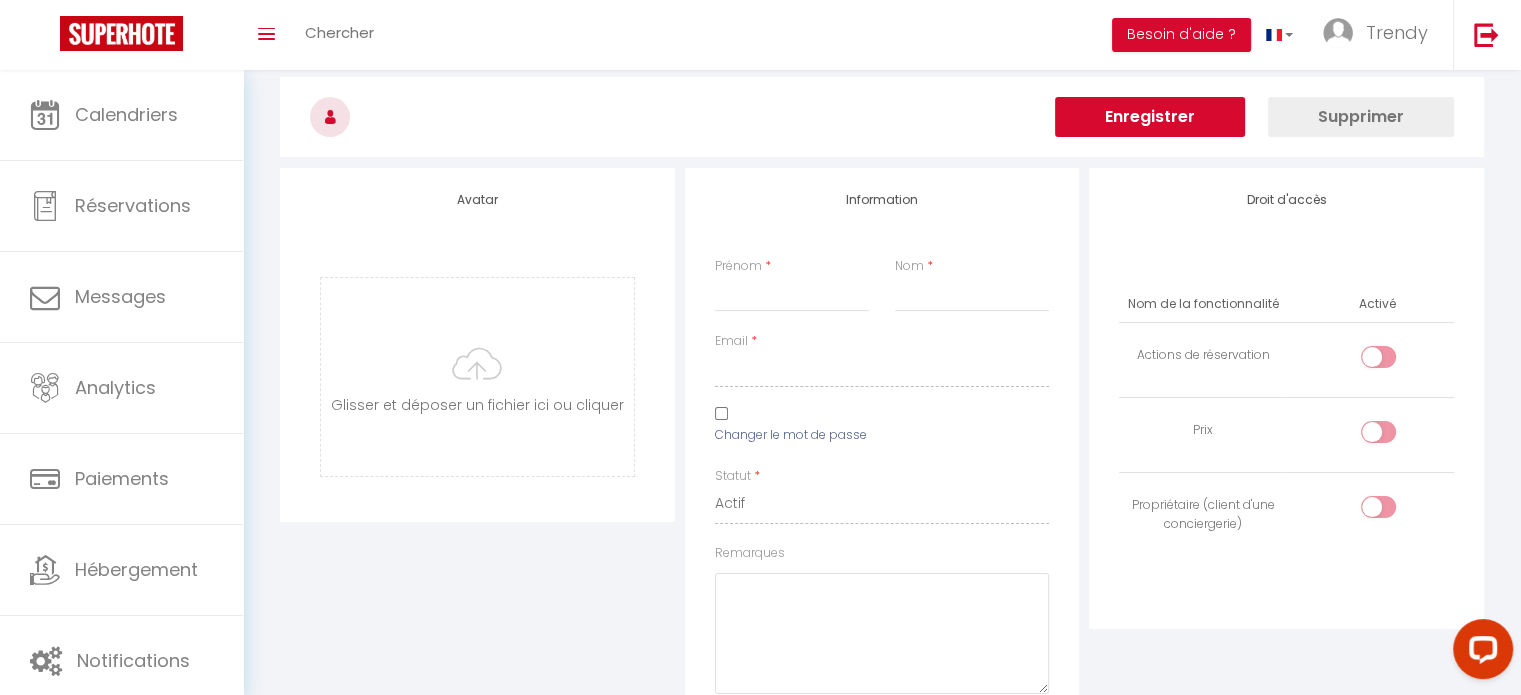 type on "Bitsam" 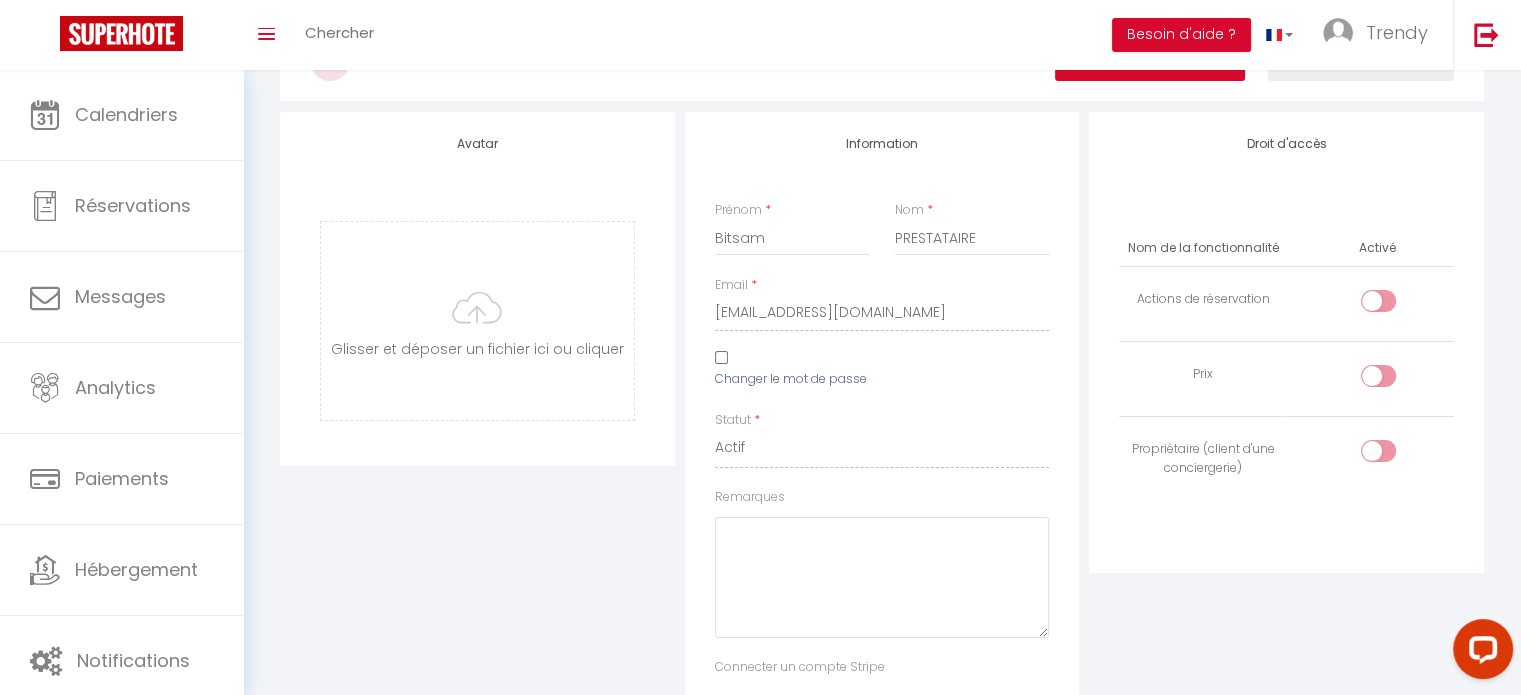 scroll, scrollTop: 0, scrollLeft: 0, axis: both 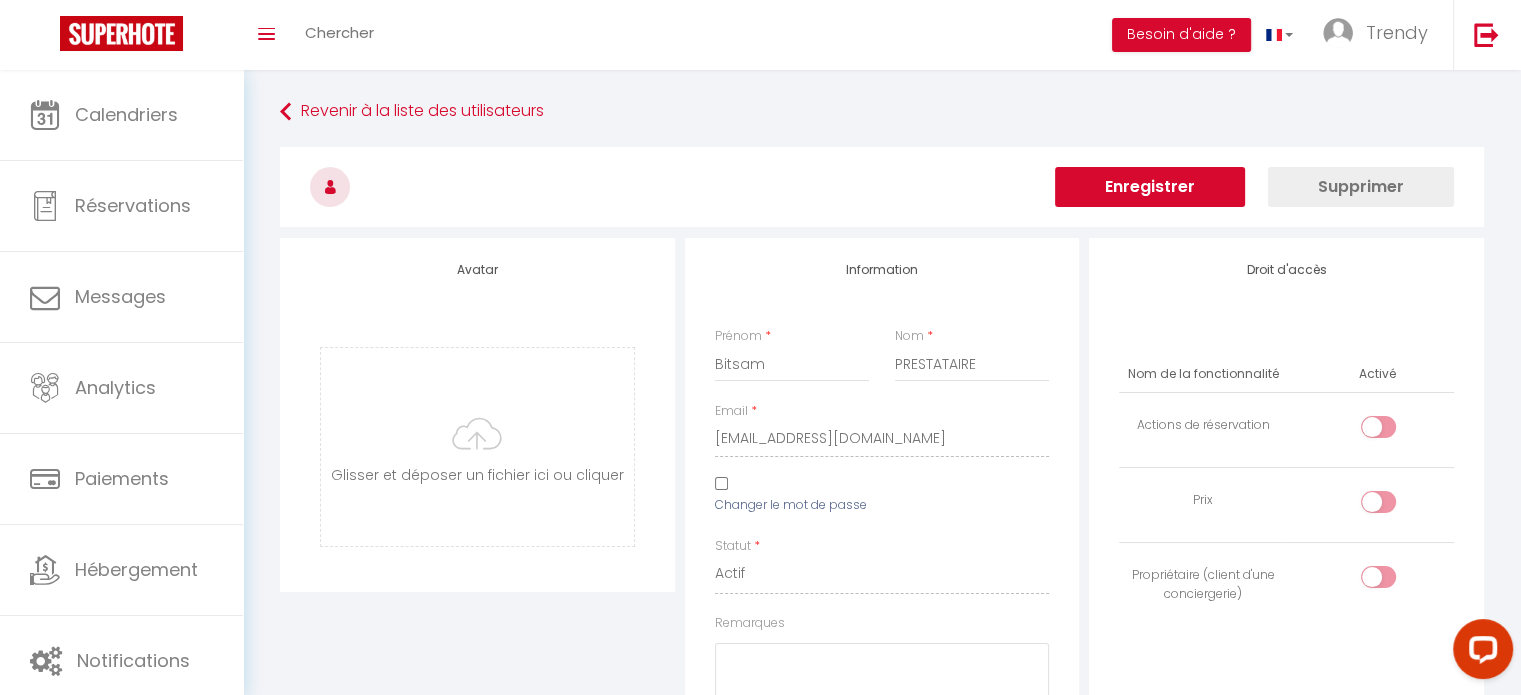 click on "Enregistrer" at bounding box center [1150, 187] 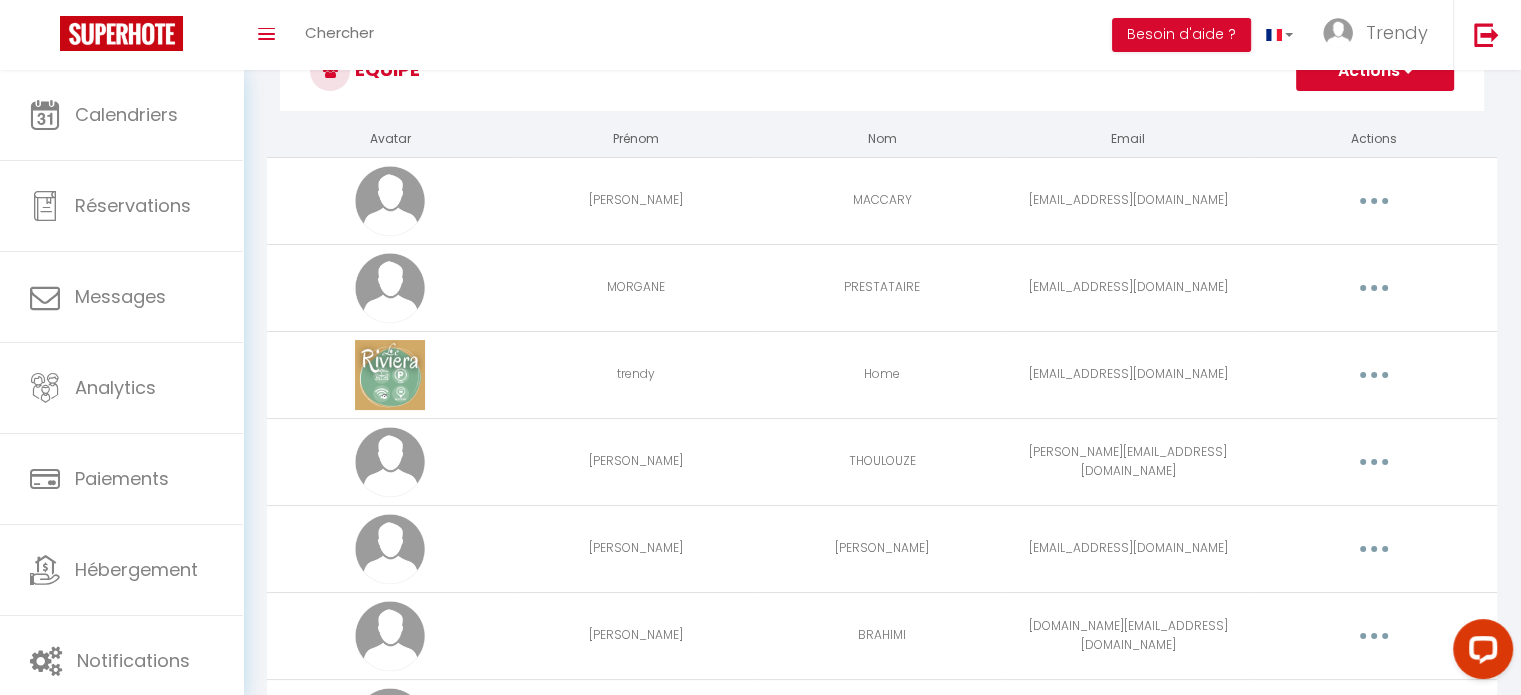 scroll, scrollTop: 0, scrollLeft: 0, axis: both 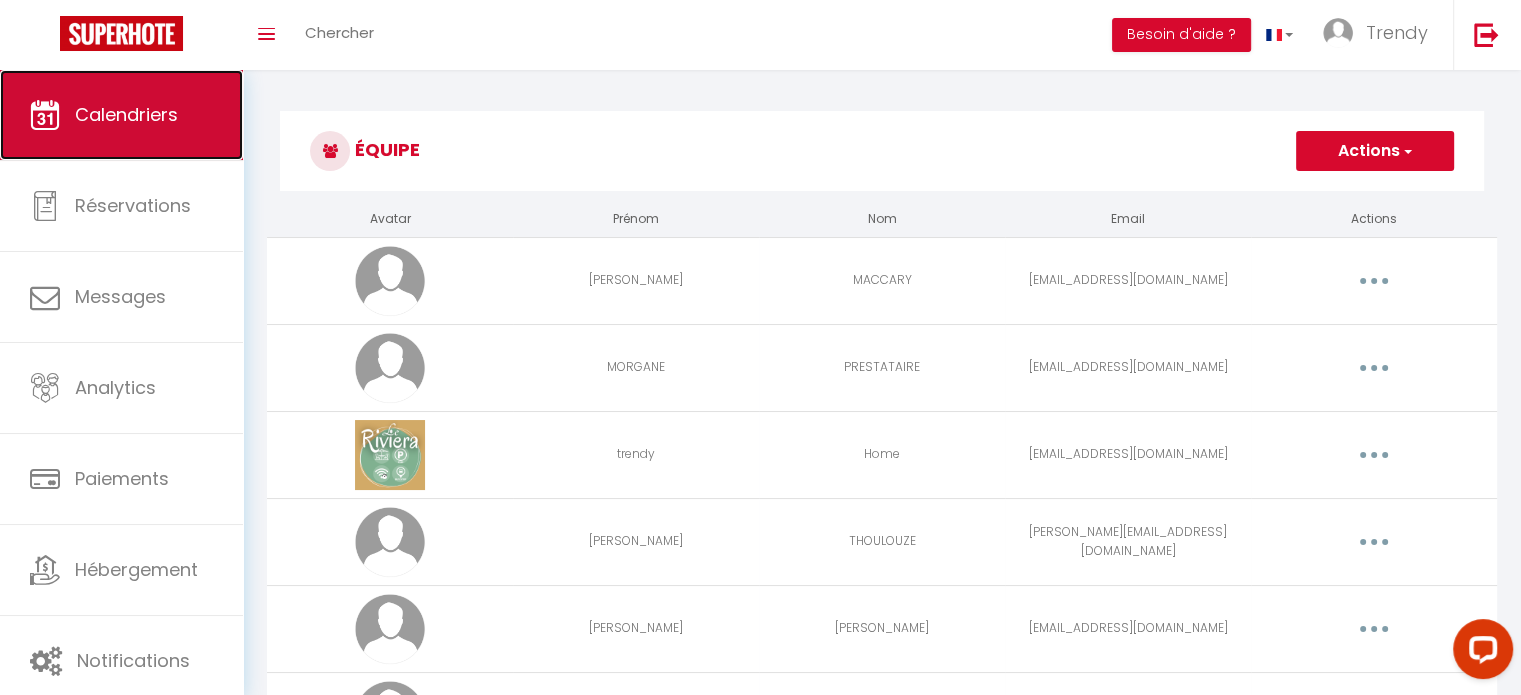 click on "Calendriers" at bounding box center [126, 114] 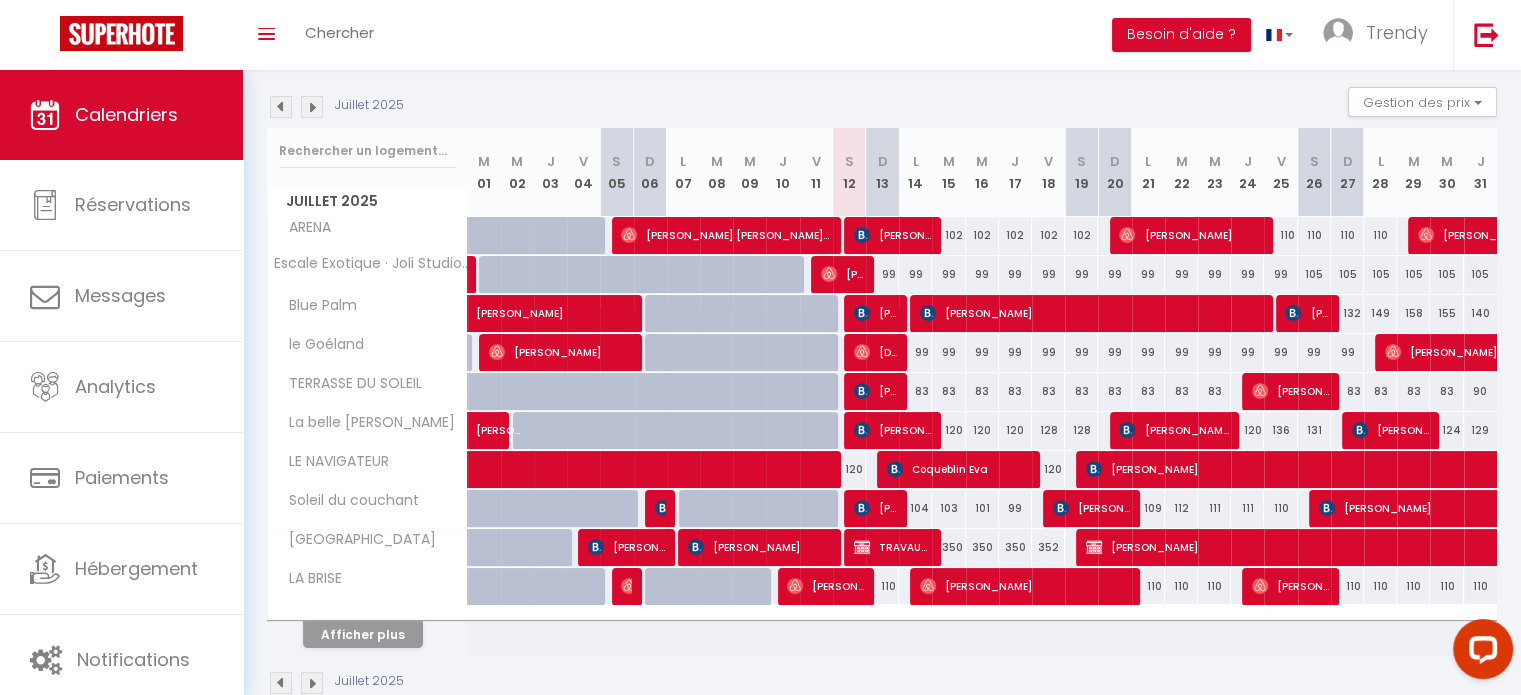 scroll, scrollTop: 240, scrollLeft: 0, axis: vertical 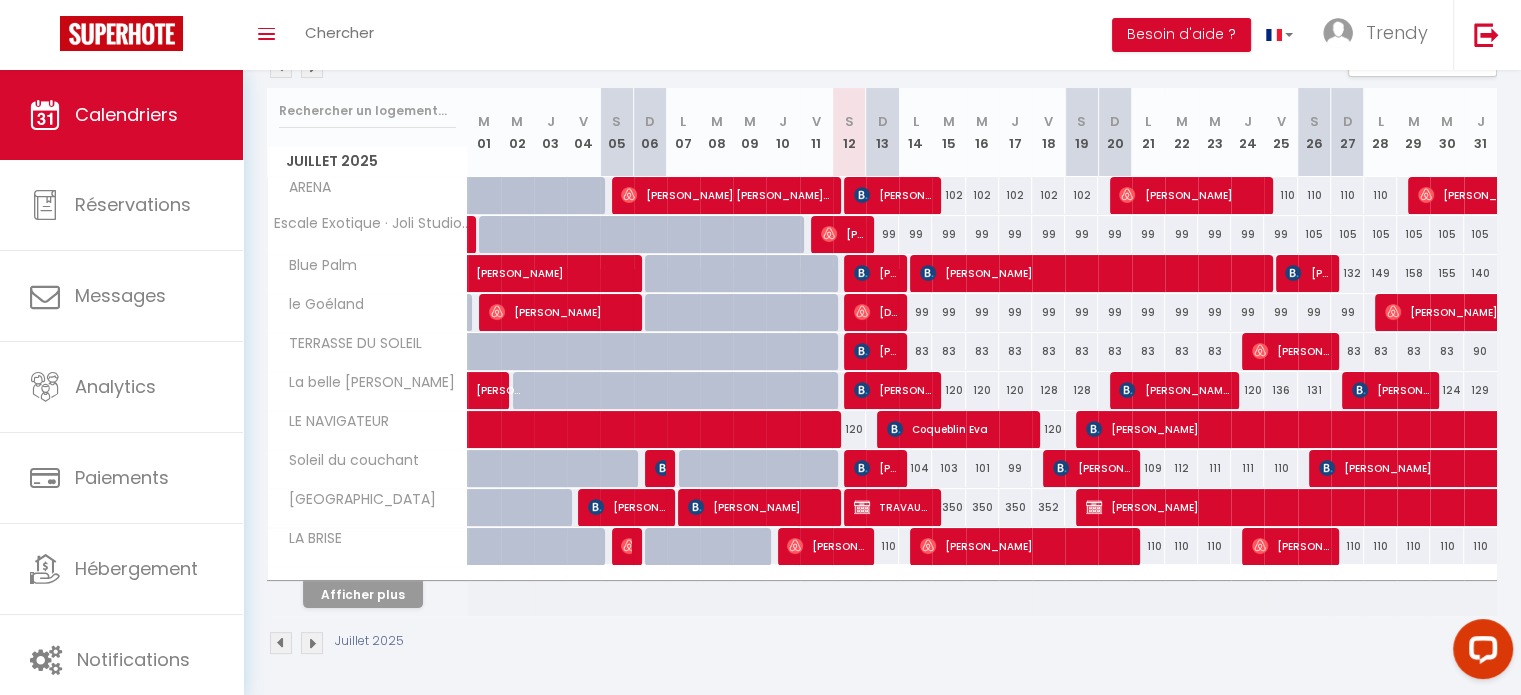 click on "104" at bounding box center (915, 468) 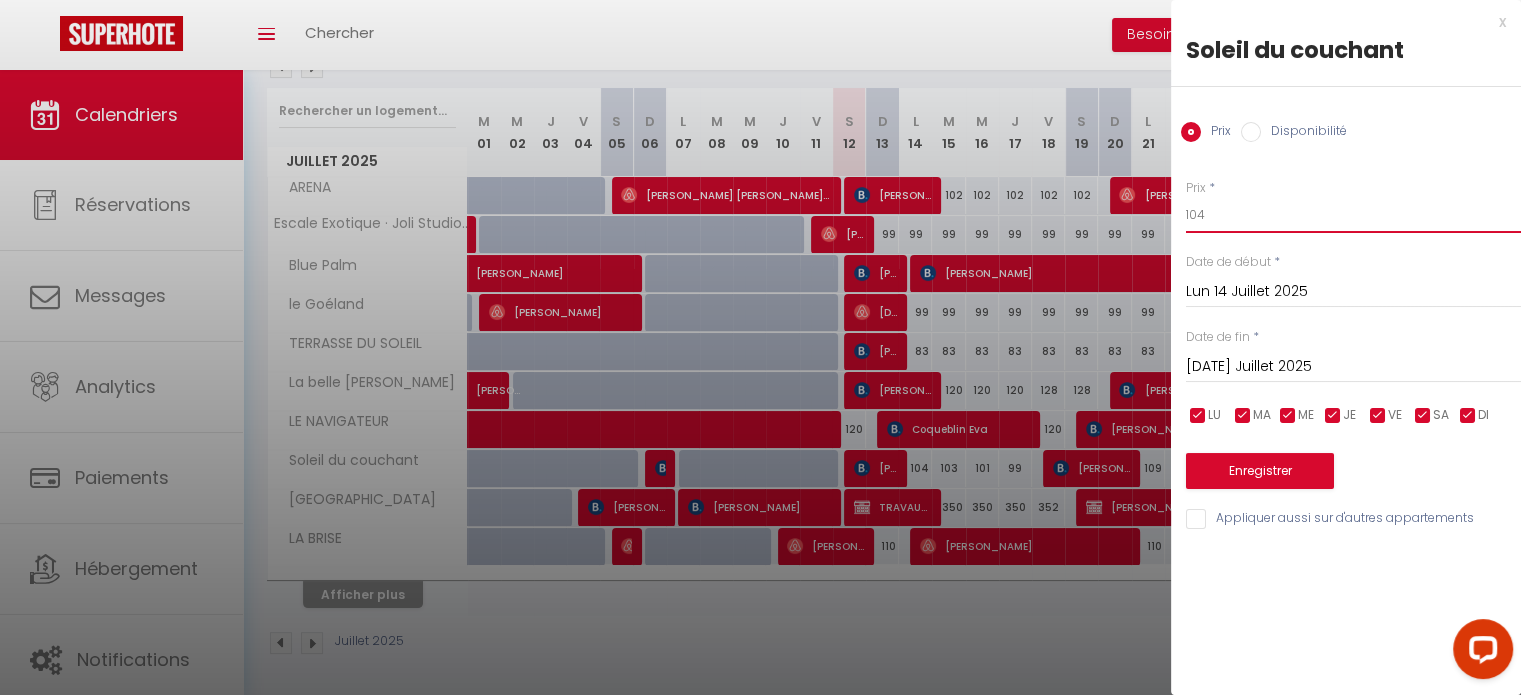 drag, startPoint x: 1220, startPoint y: 219, endPoint x: 1155, endPoint y: 222, distance: 65.06919 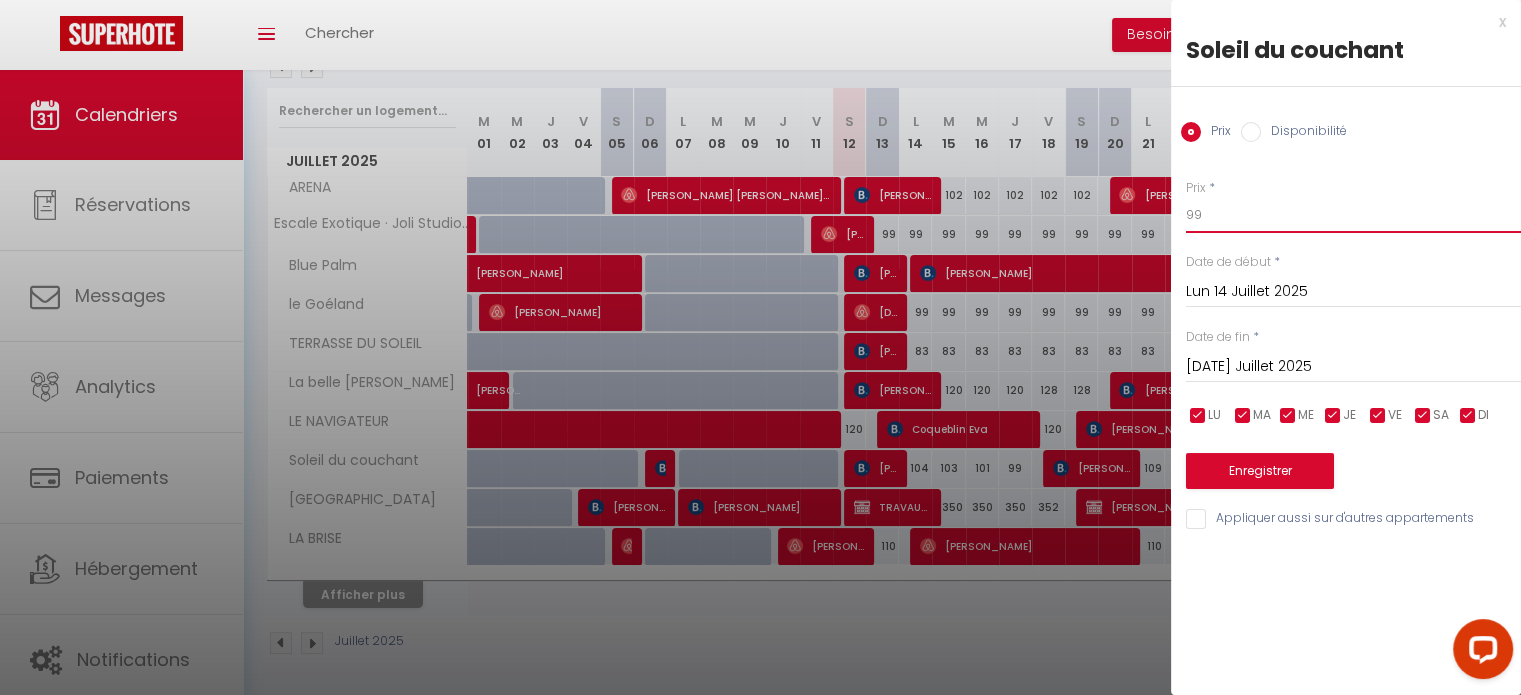 type on "99" 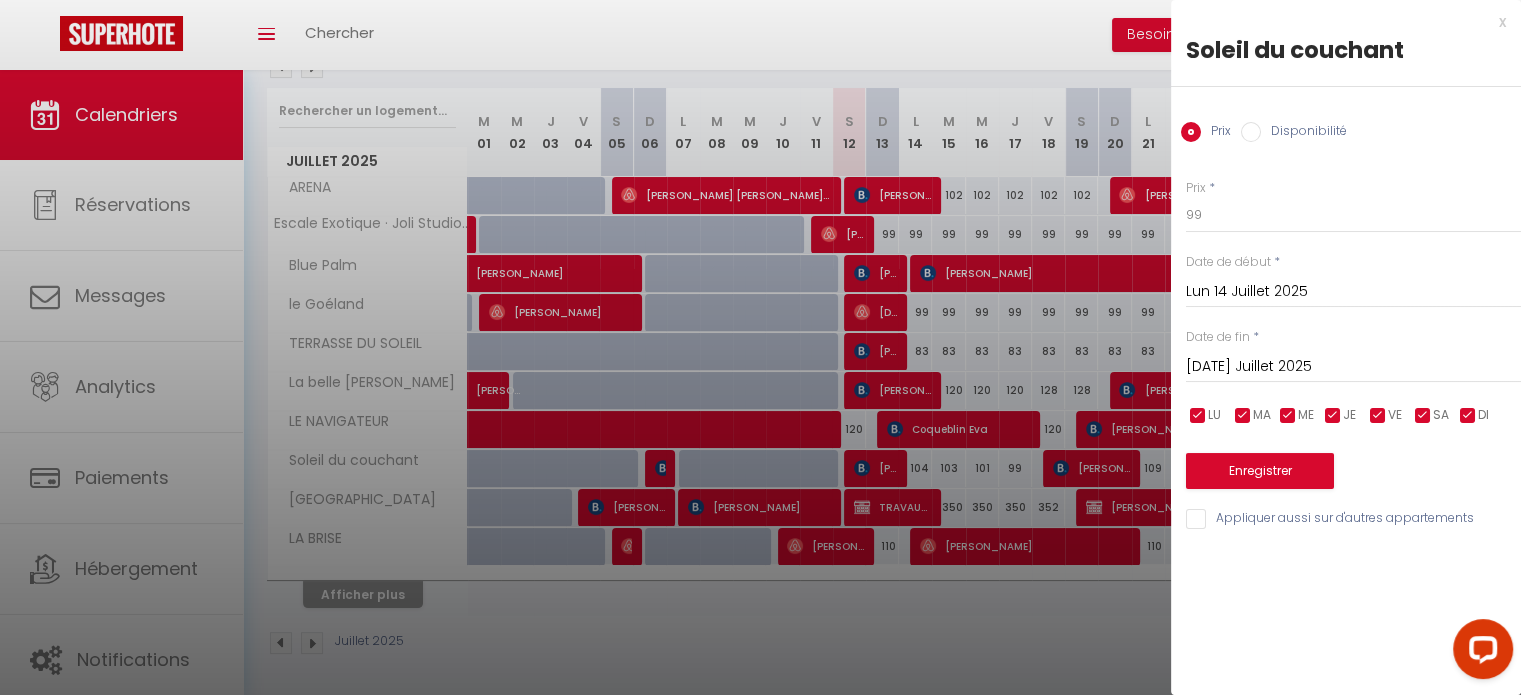 click on "Mar 15 Juillet 2025" at bounding box center [1353, 367] 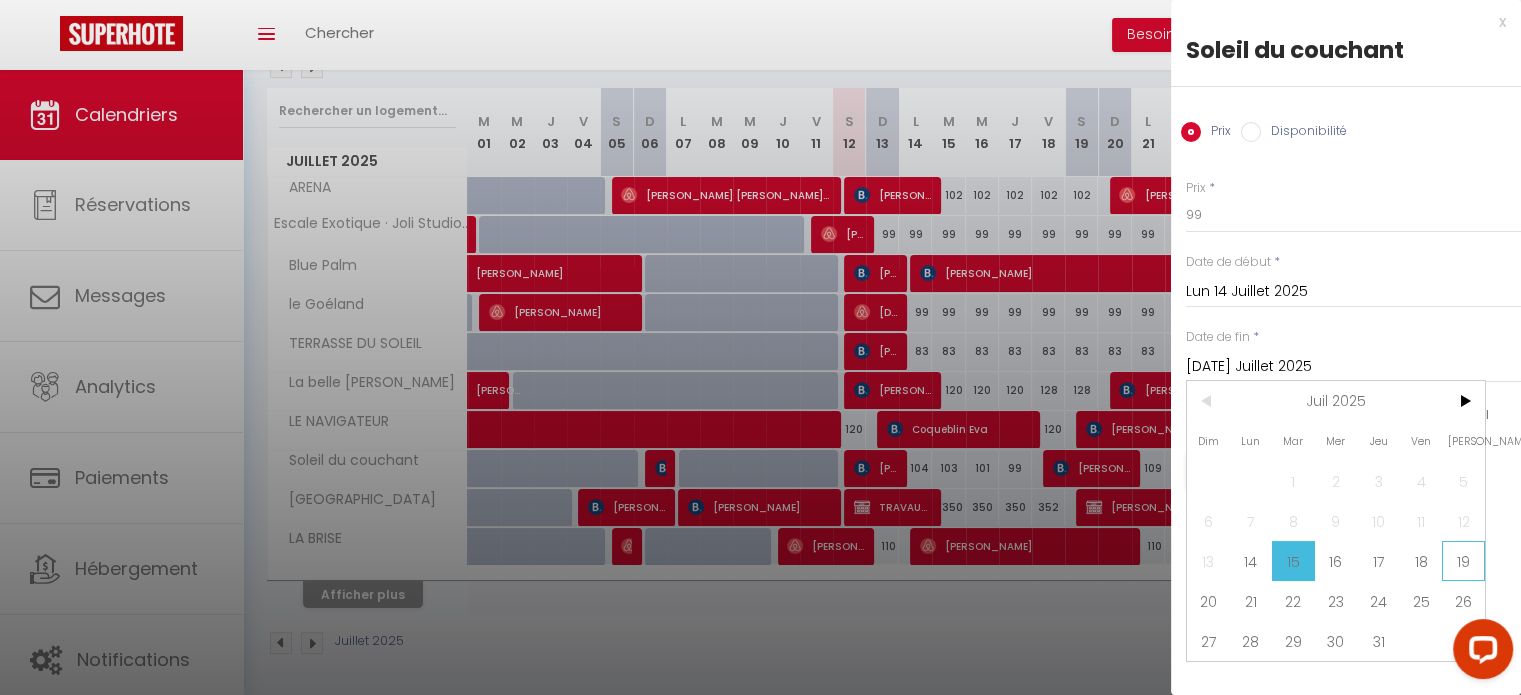 click on "19" at bounding box center (1463, 561) 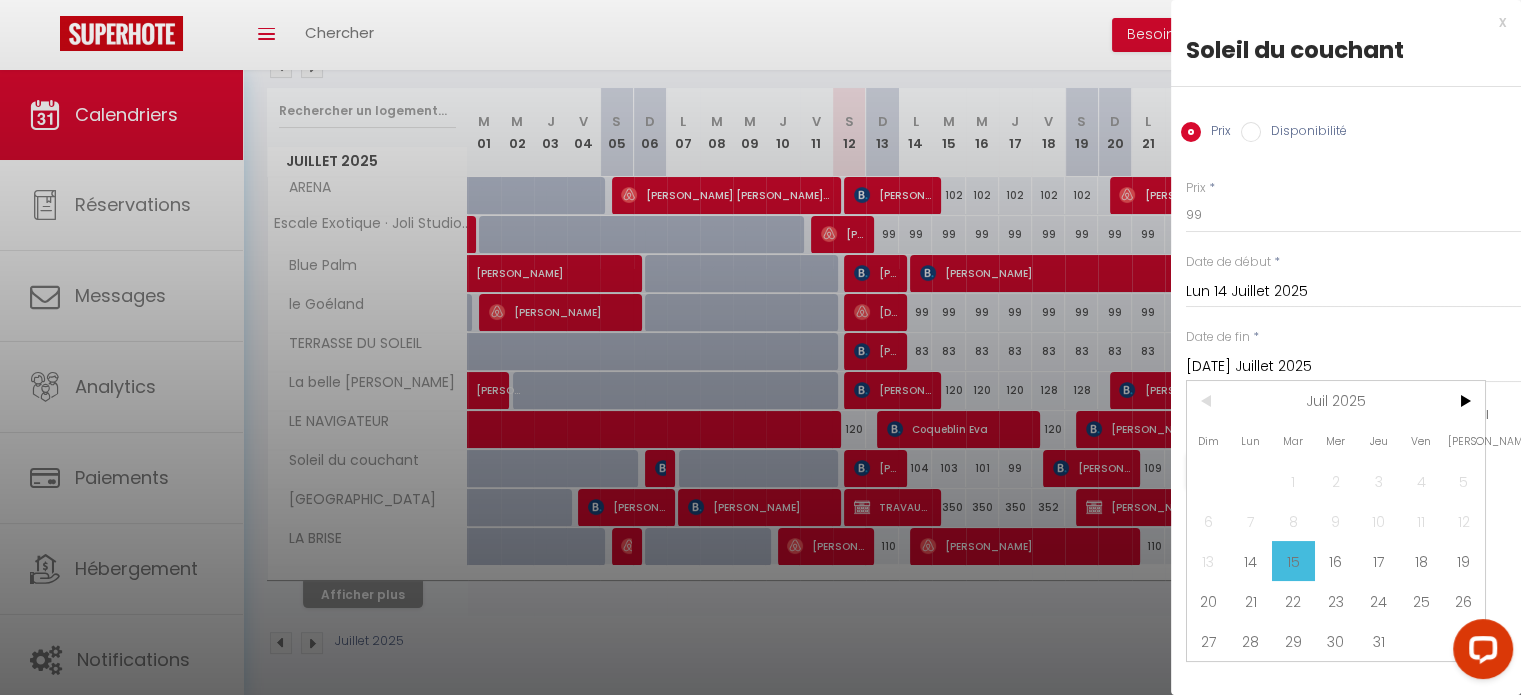 type on "Sam 19 Juillet 2025" 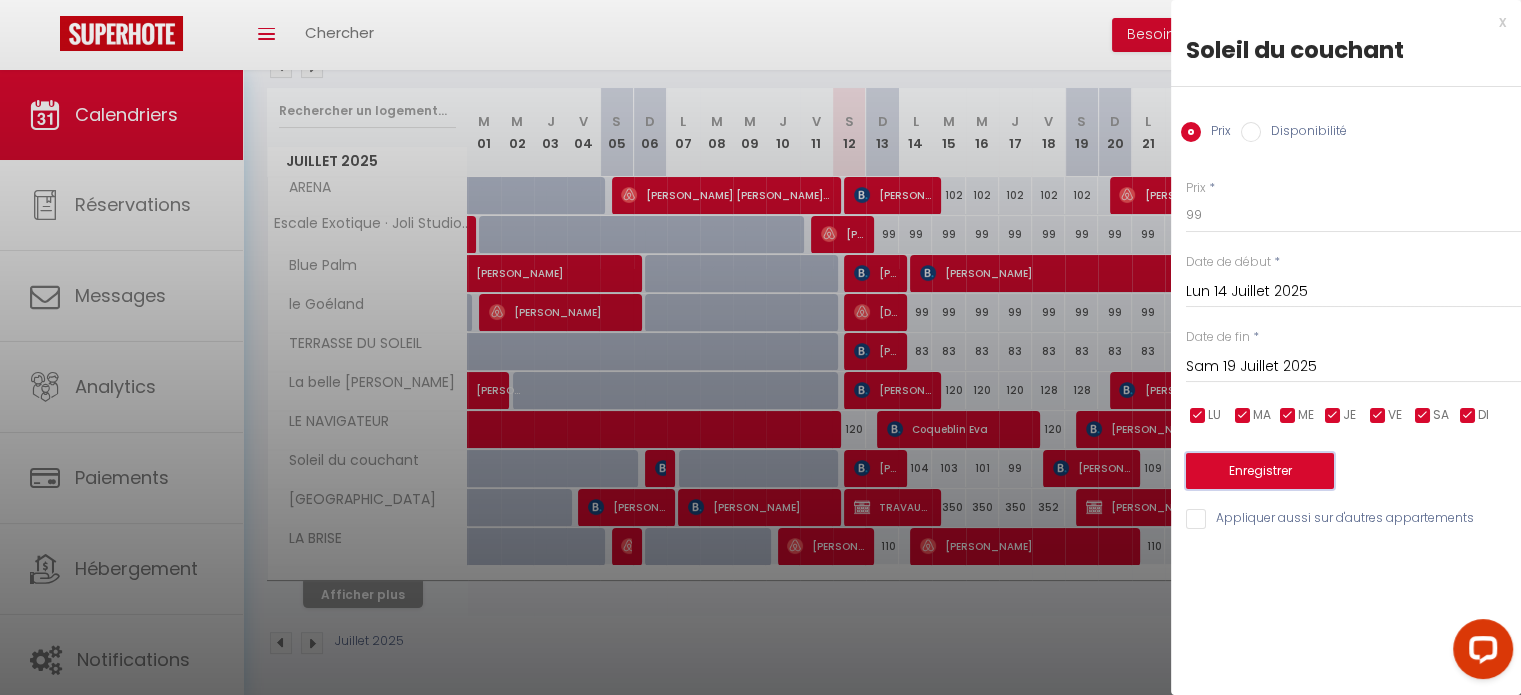 click on "Enregistrer" at bounding box center [1260, 471] 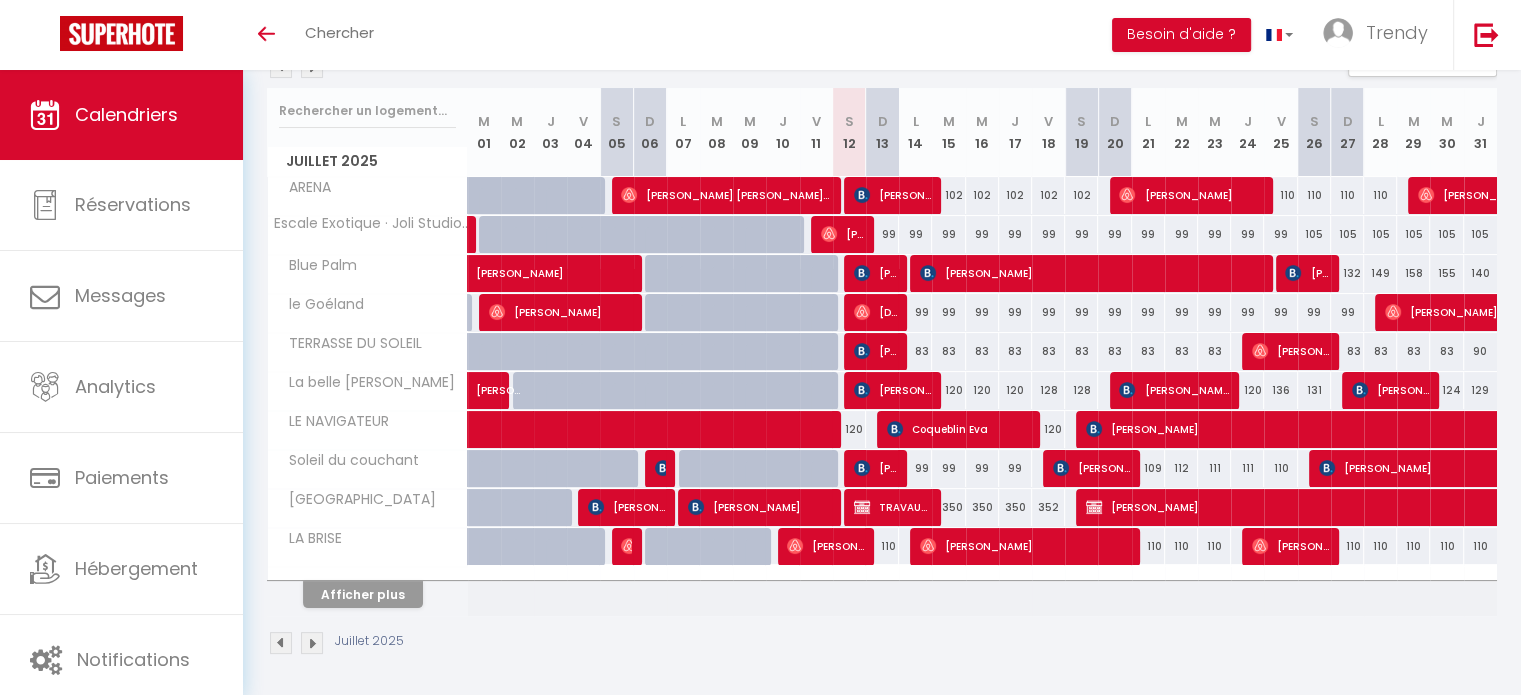 scroll, scrollTop: 240, scrollLeft: 0, axis: vertical 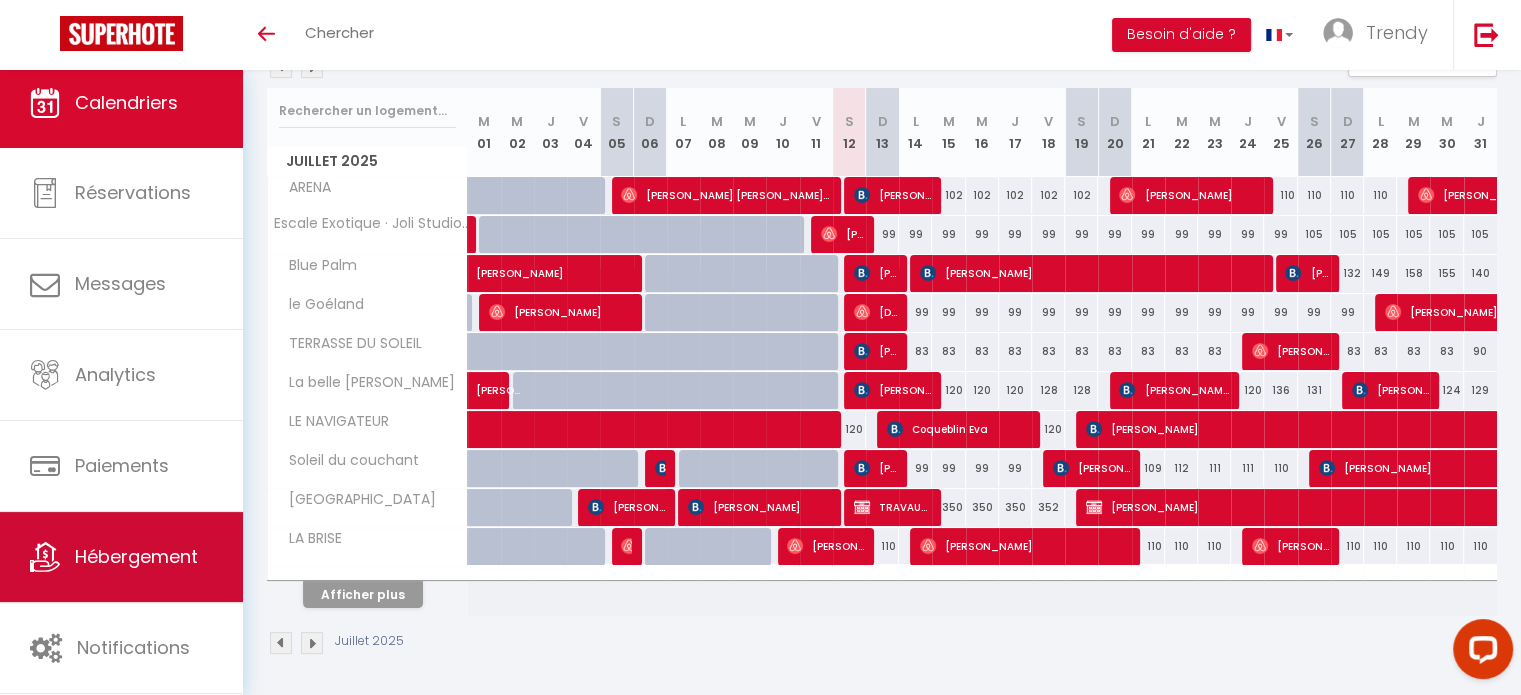click on "Hébergement" at bounding box center [121, 557] 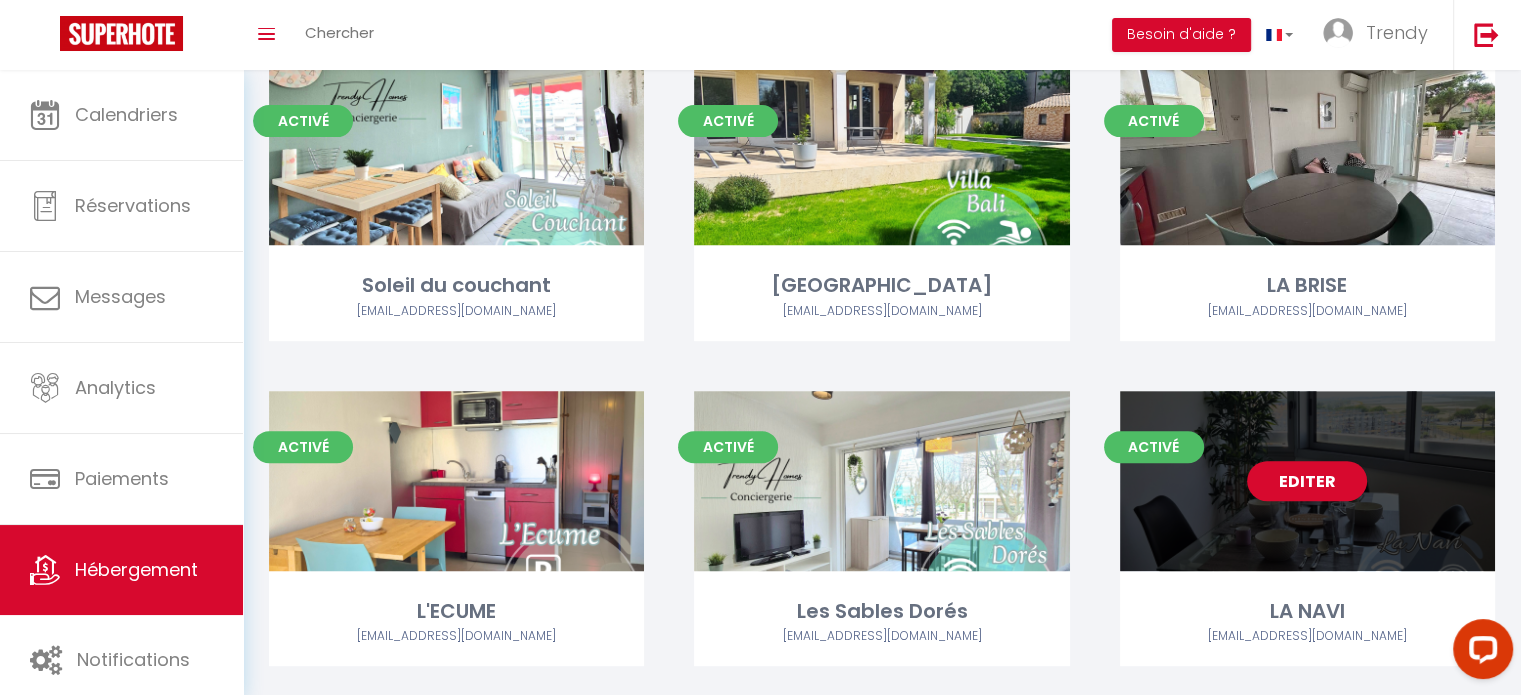 scroll, scrollTop: 700, scrollLeft: 0, axis: vertical 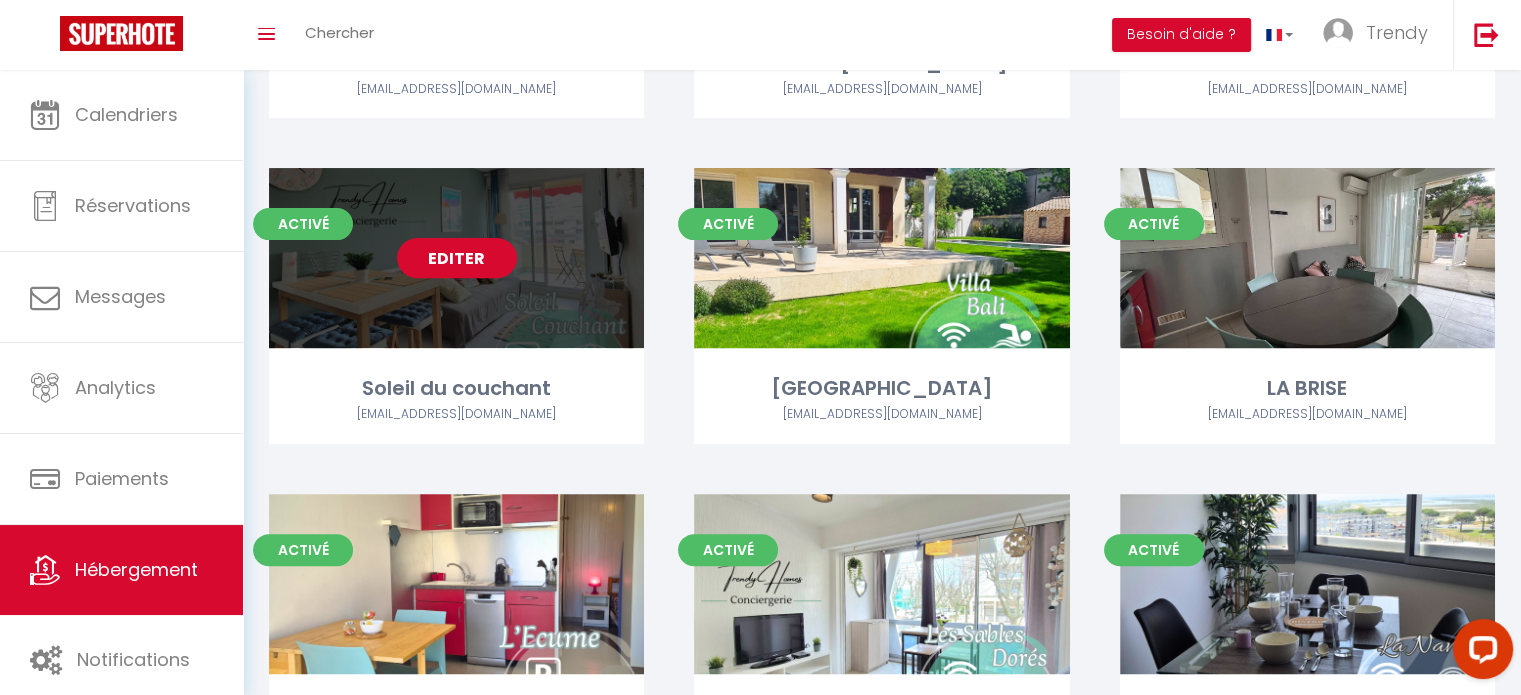 click on "Editer" at bounding box center [457, 258] 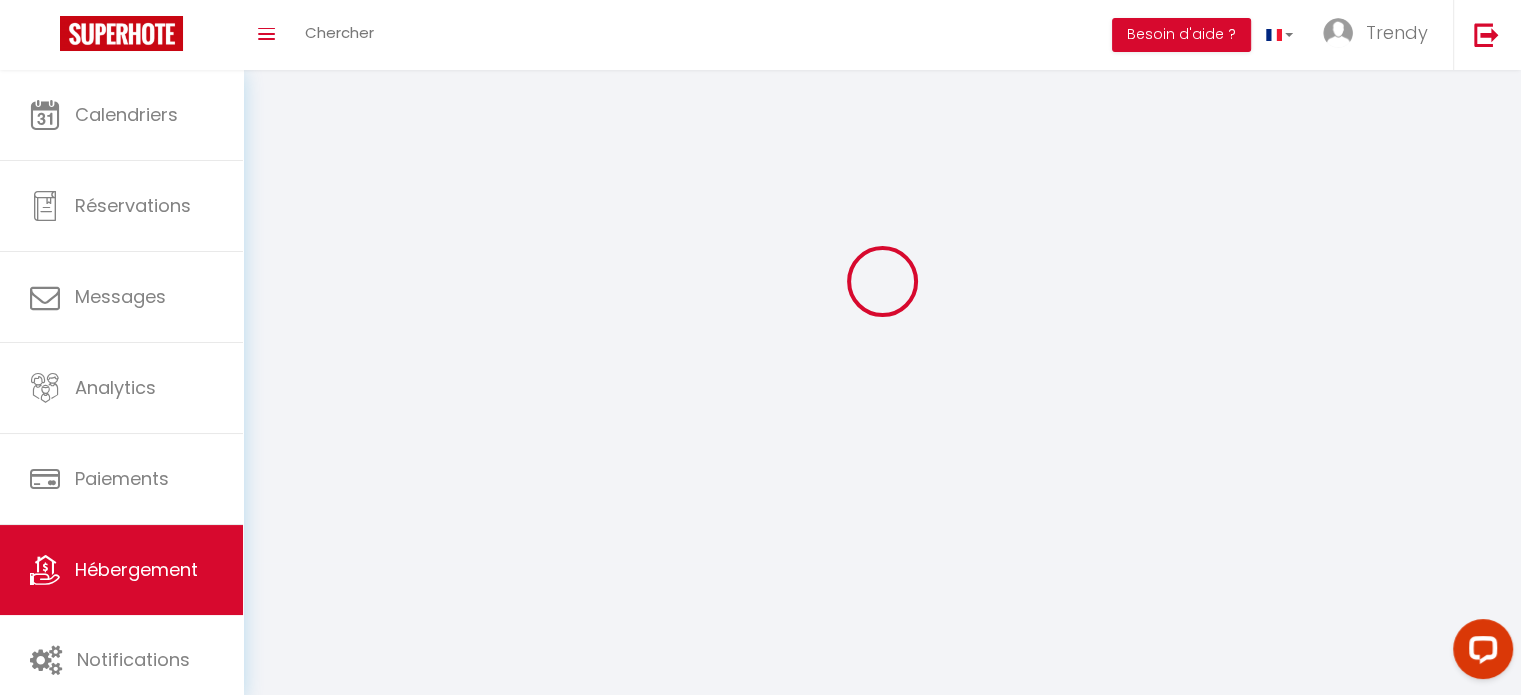 scroll, scrollTop: 0, scrollLeft: 0, axis: both 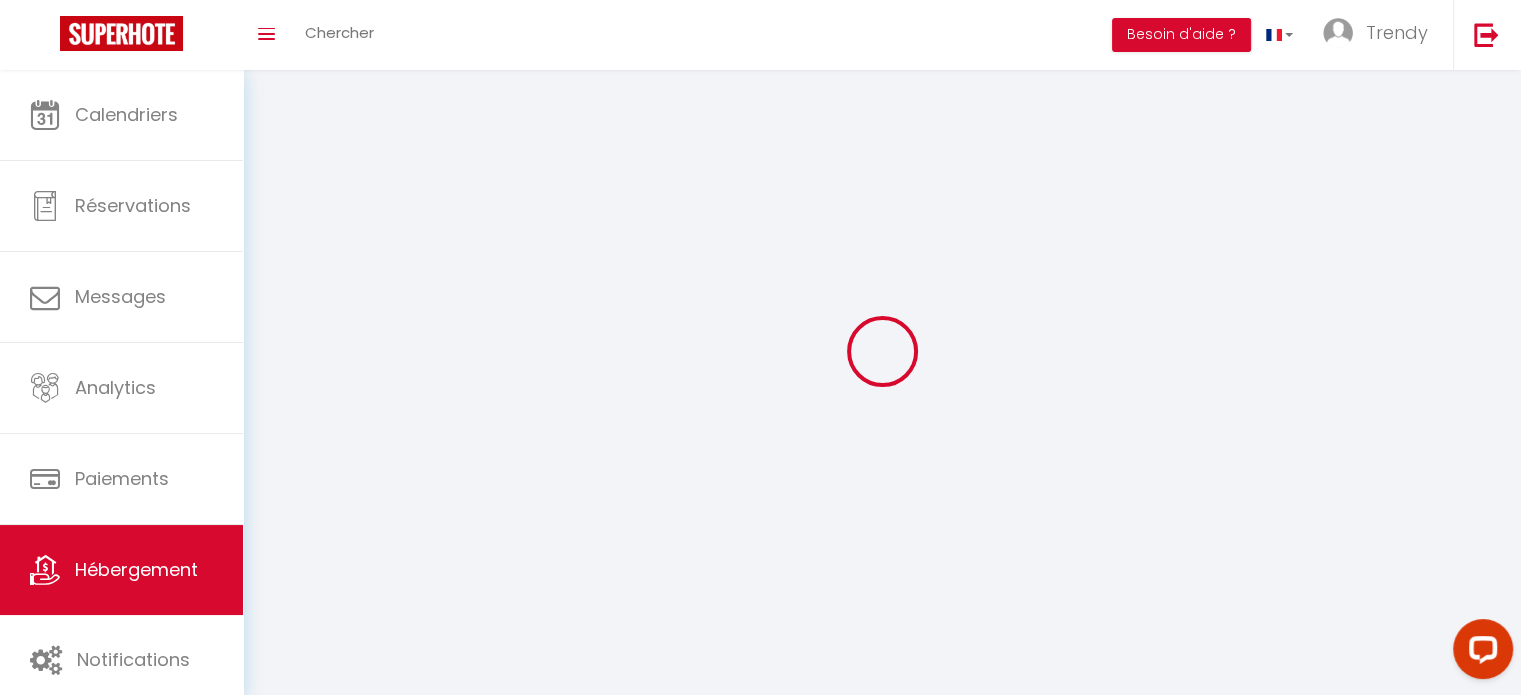 select 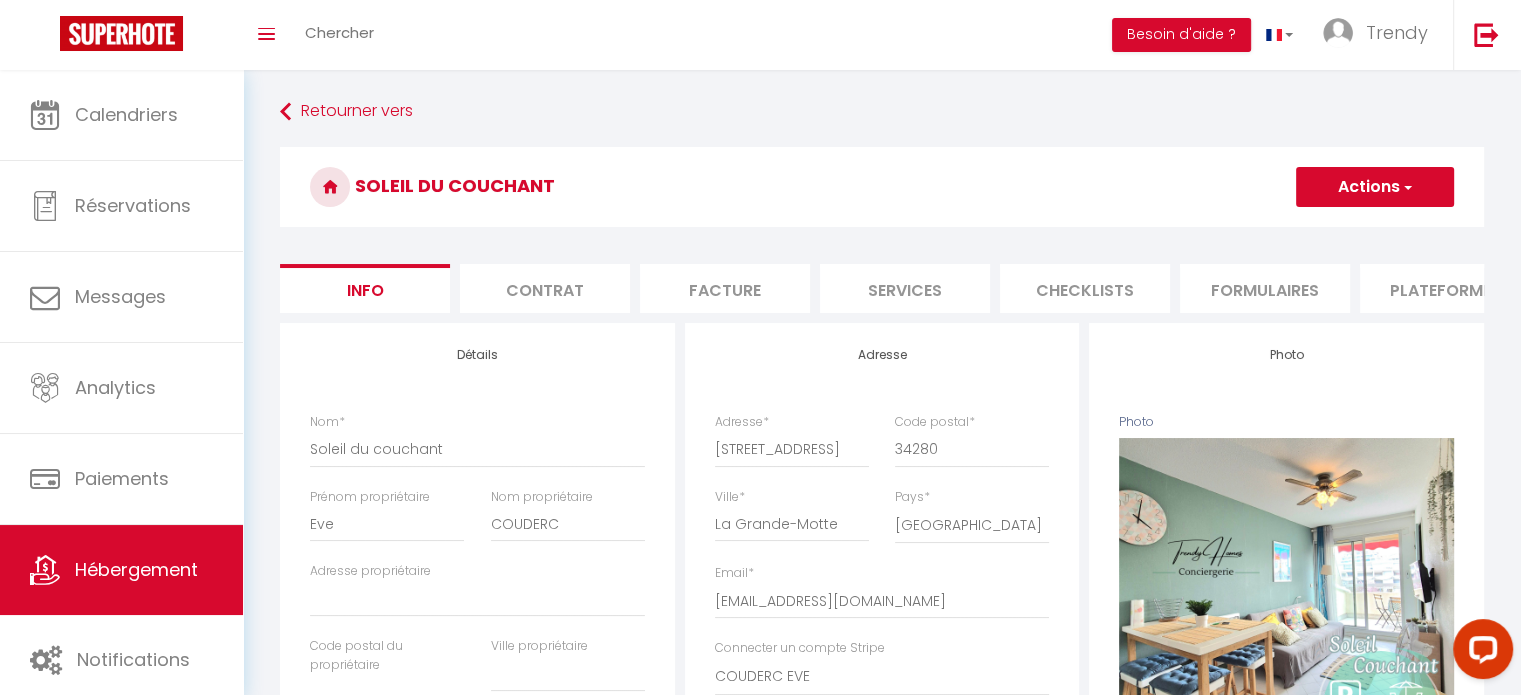 checkbox on "false" 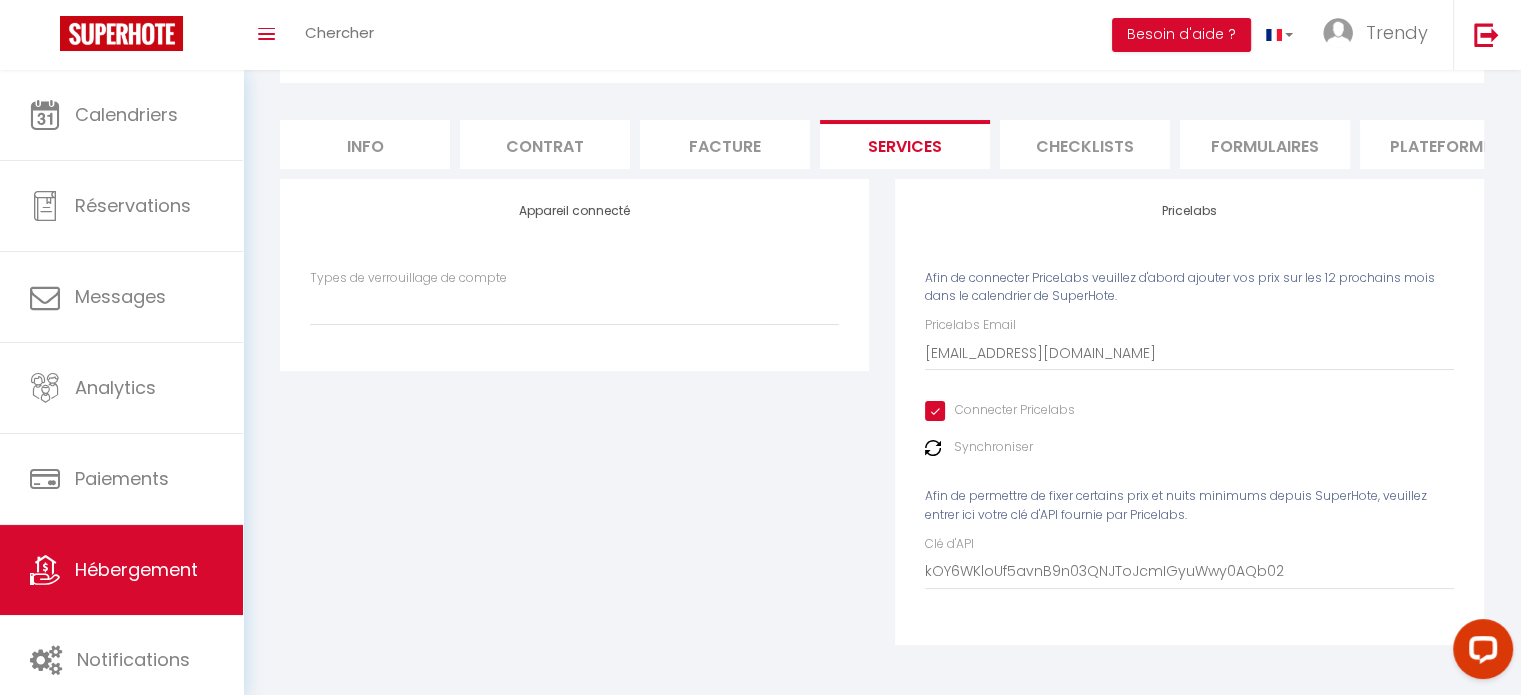 scroll, scrollTop: 158, scrollLeft: 0, axis: vertical 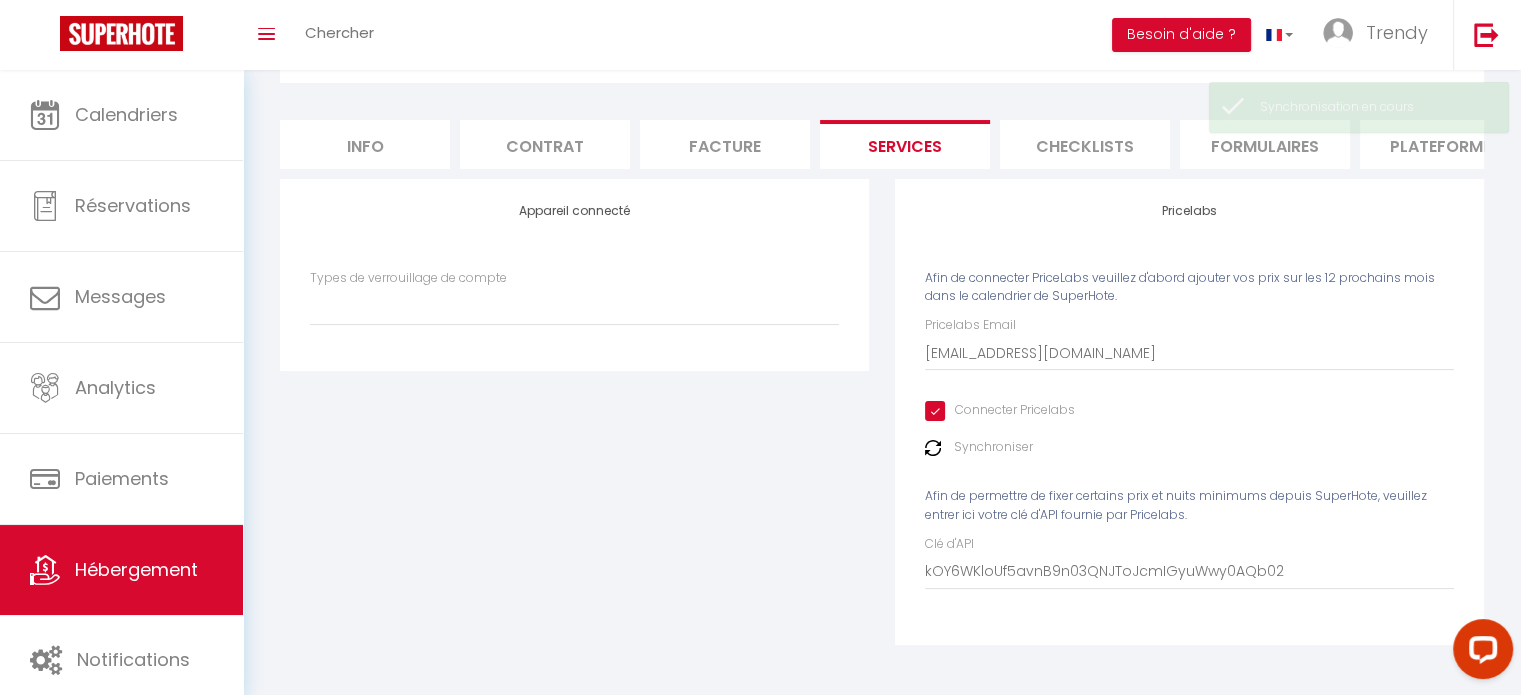 click on "Plateformes" at bounding box center [1445, 144] 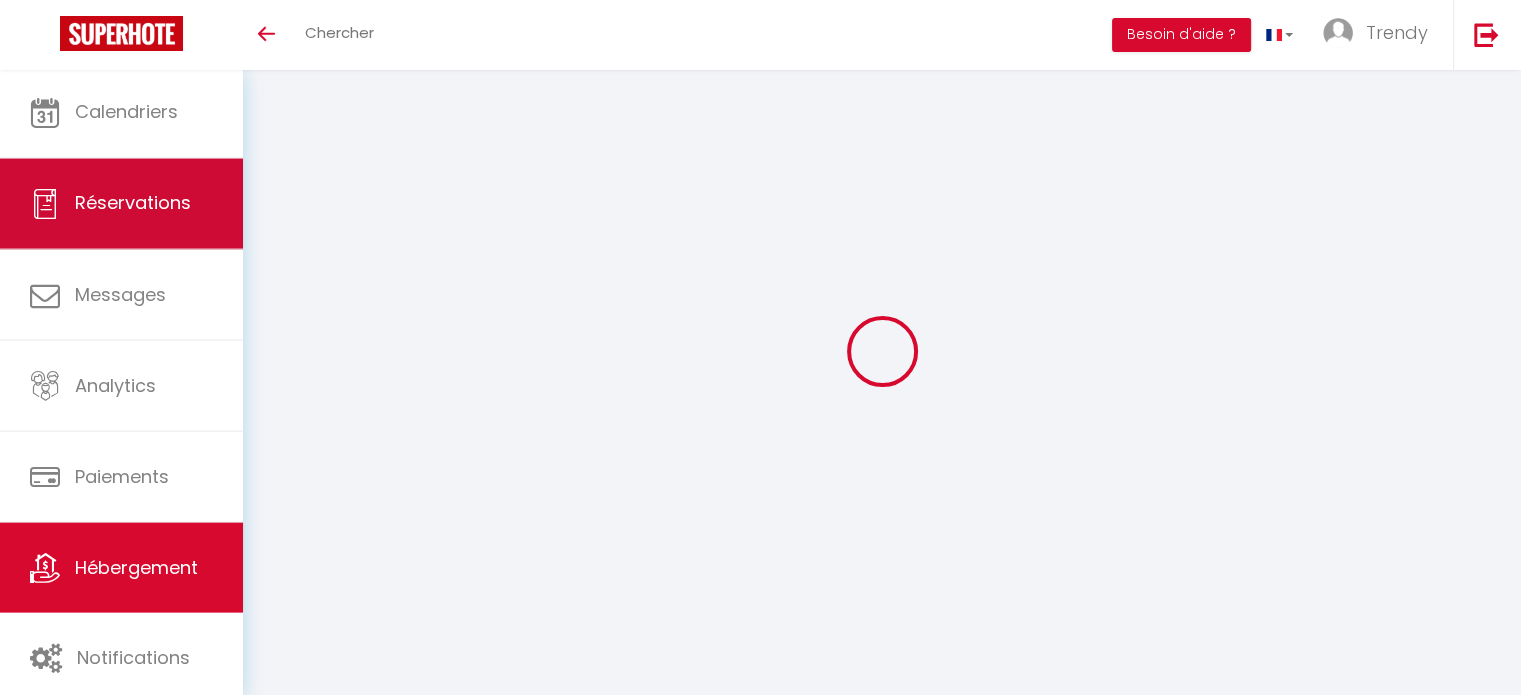 scroll, scrollTop: 70, scrollLeft: 0, axis: vertical 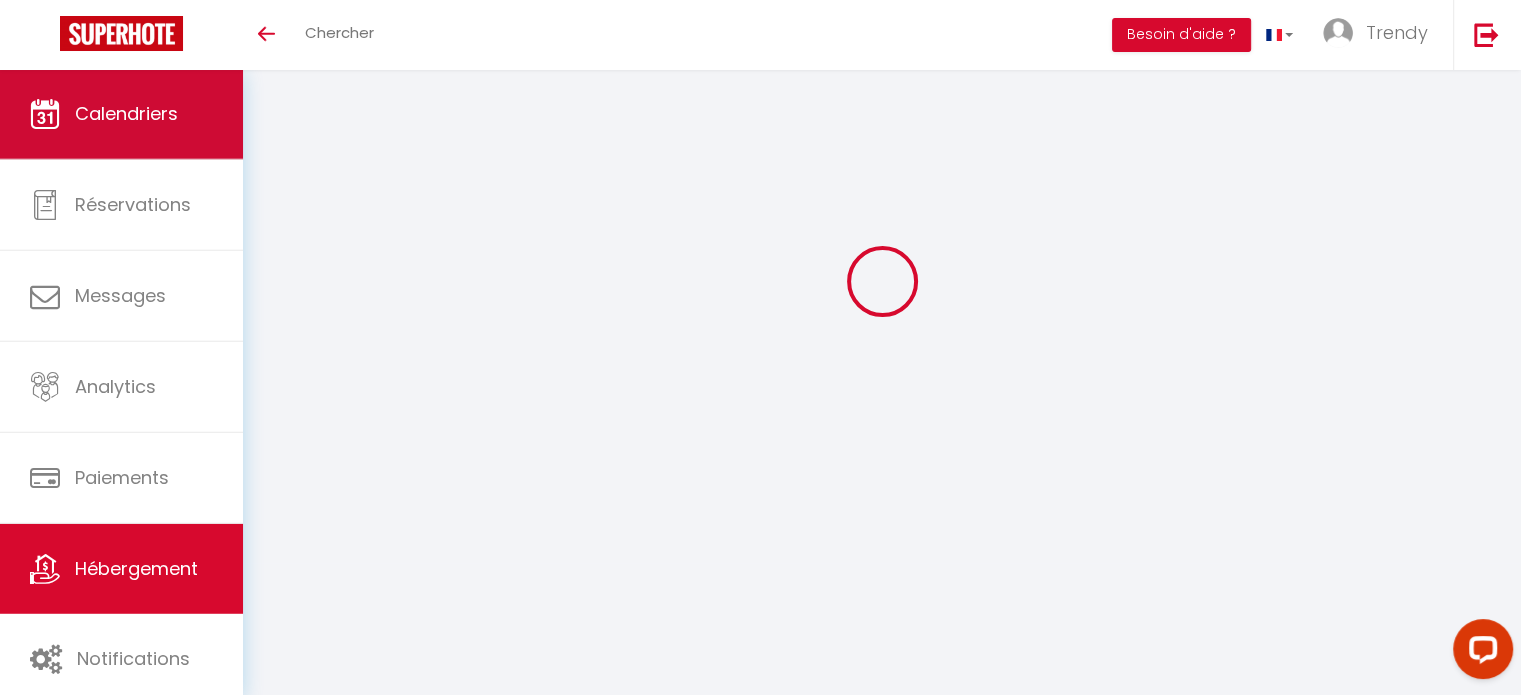 click on "Calendriers" at bounding box center (126, 113) 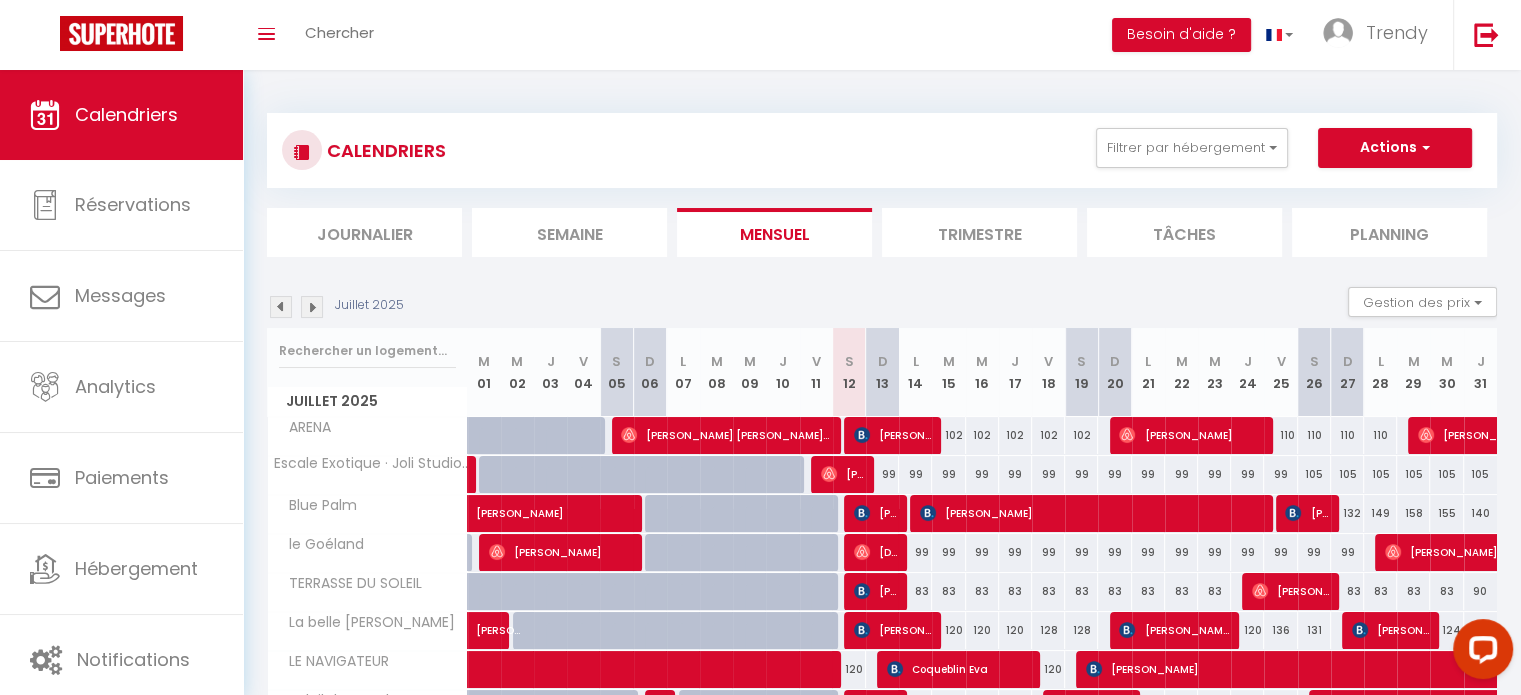 scroll, scrollTop: 200, scrollLeft: 0, axis: vertical 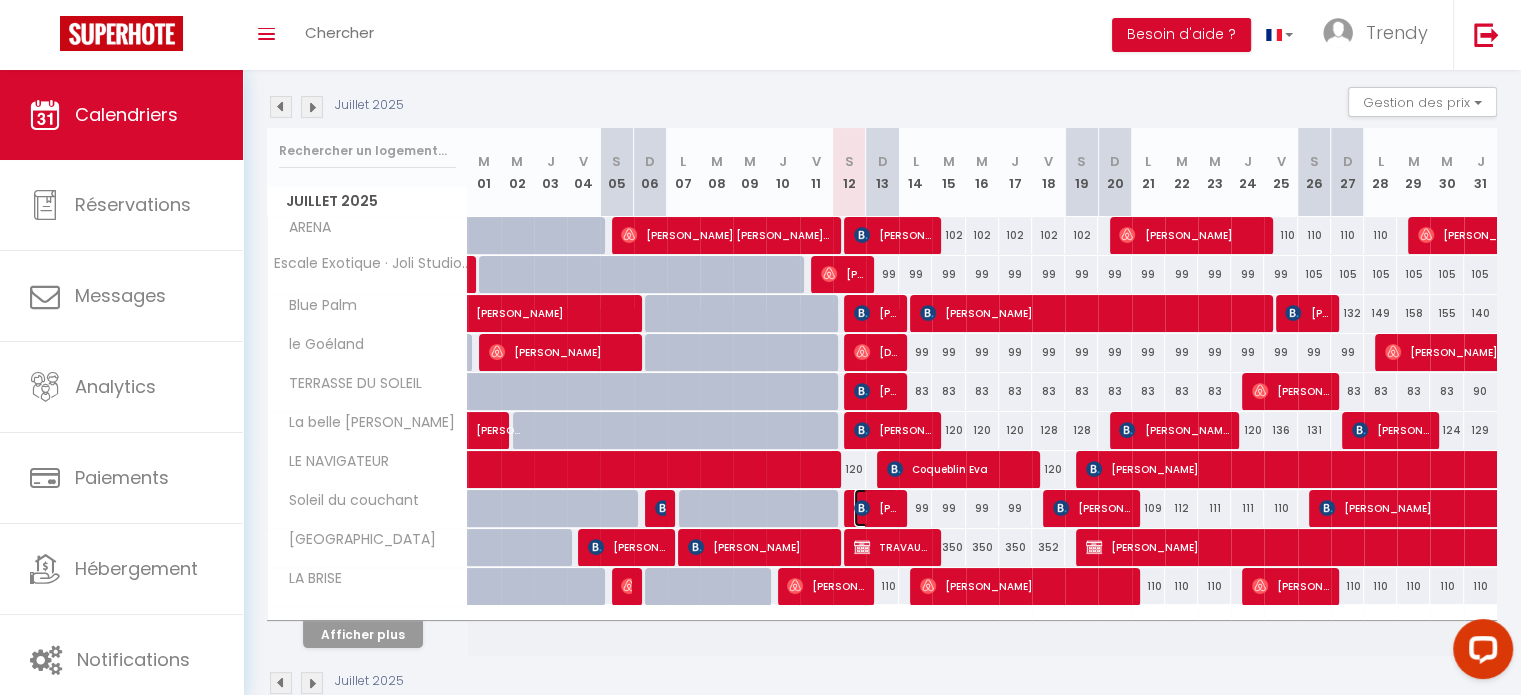 click on "[PERSON_NAME]" at bounding box center [876, 508] 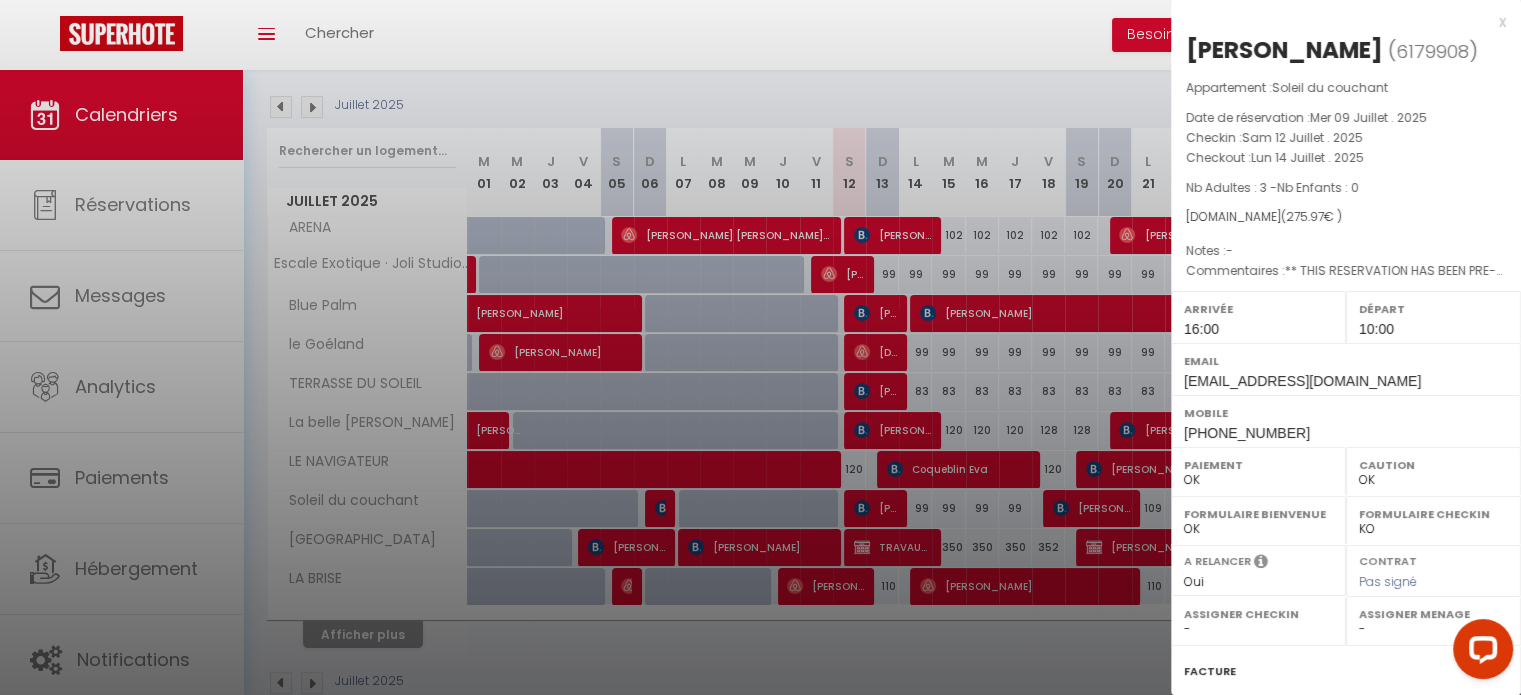 drag, startPoint x: 1488, startPoint y: 22, endPoint x: 1471, endPoint y: 63, distance: 44.38468 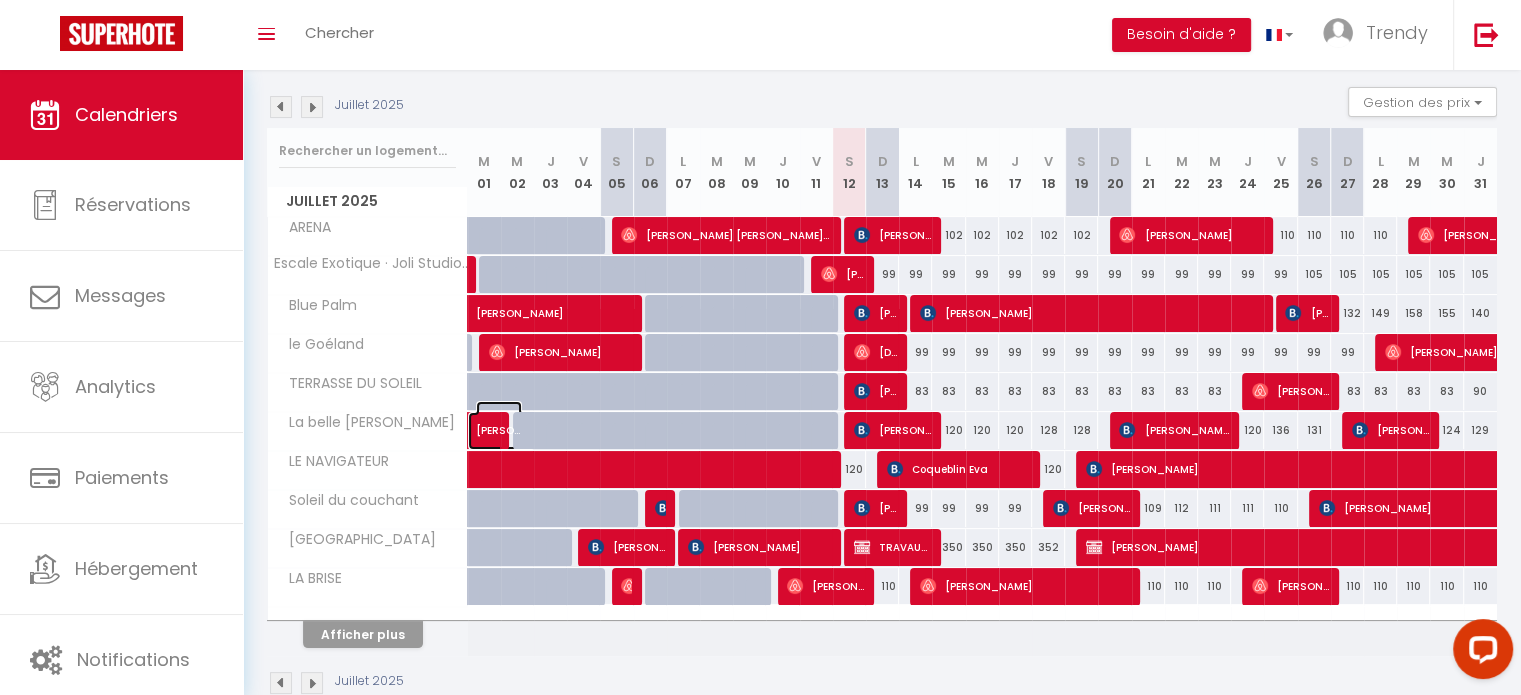 click on "[PERSON_NAME]" at bounding box center (499, 420) 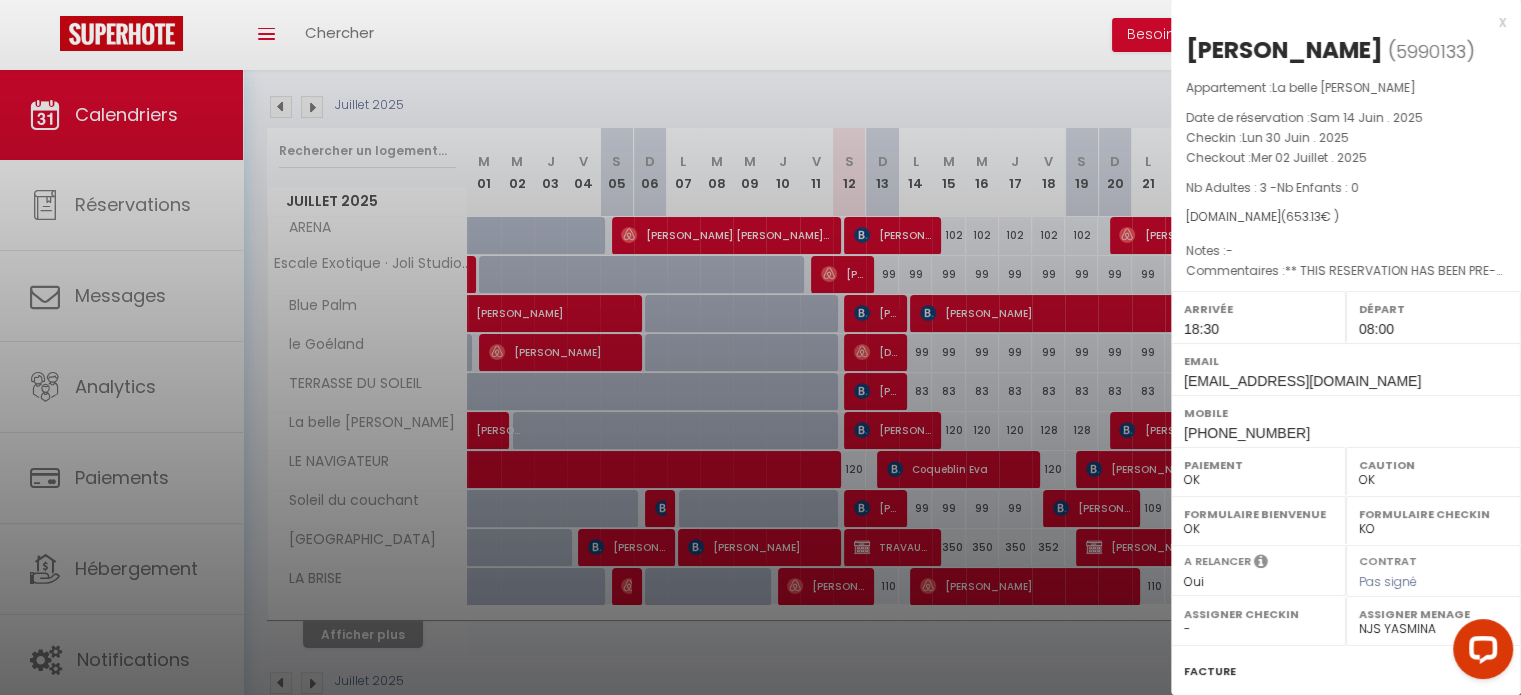 click at bounding box center [760, 347] 